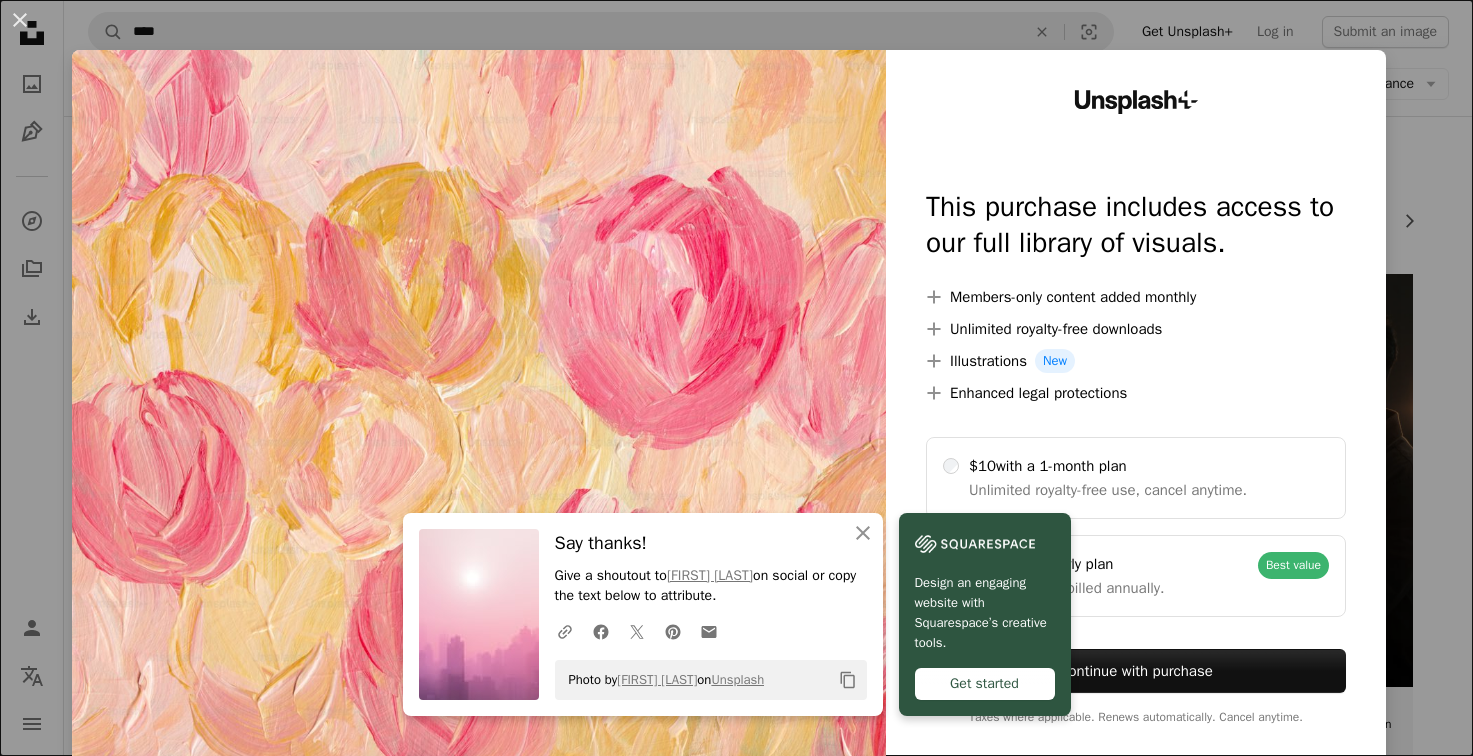 scroll, scrollTop: 0, scrollLeft: 0, axis: both 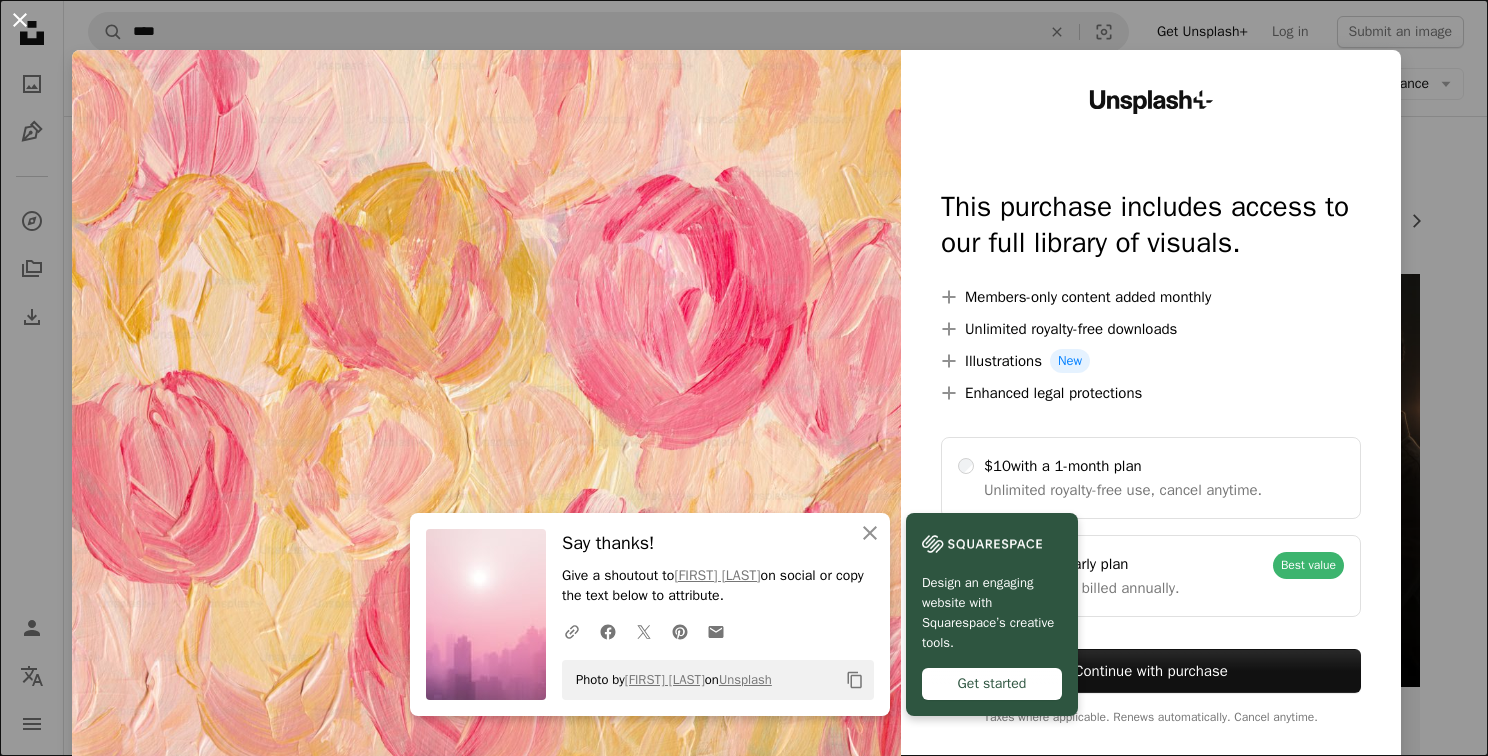 click on "An X shape" at bounding box center (20, 20) 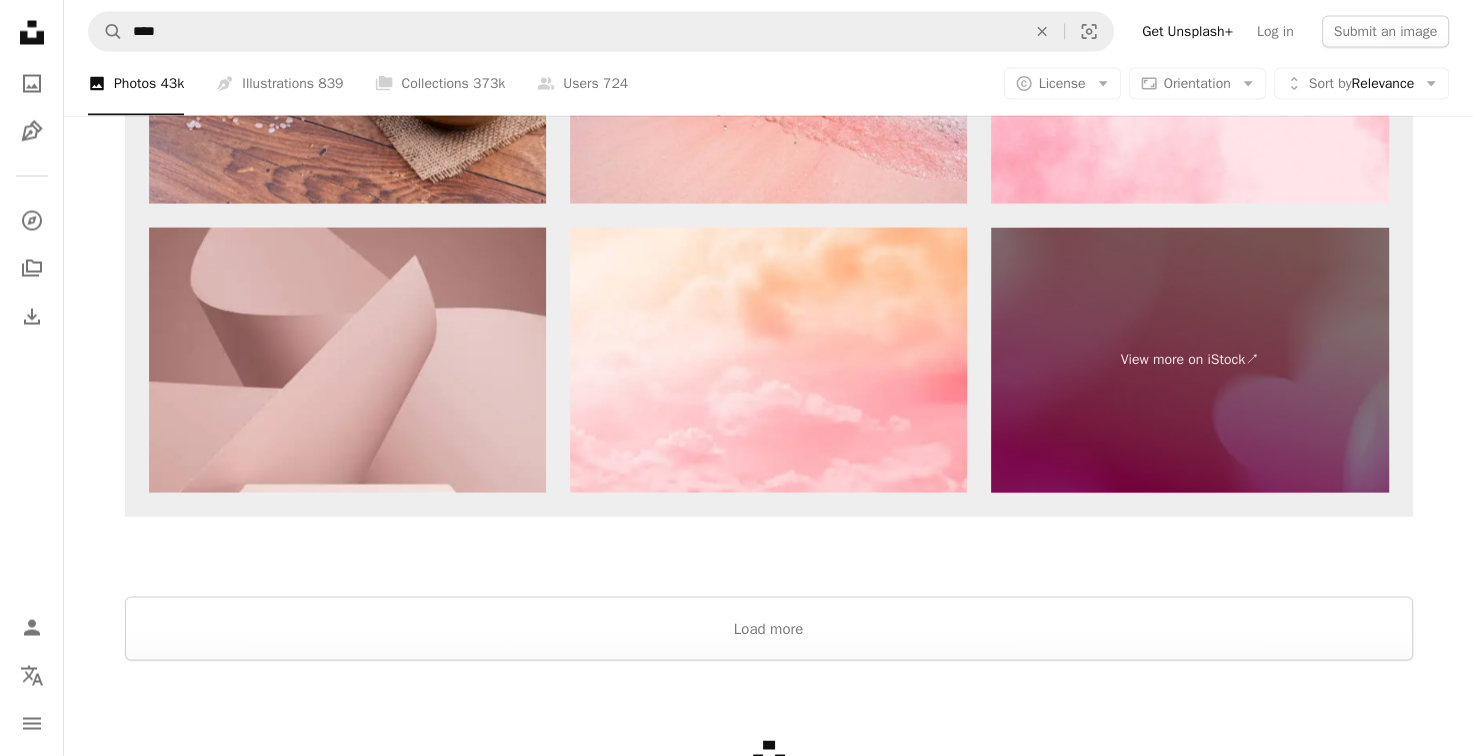 scroll, scrollTop: 3813, scrollLeft: 0, axis: vertical 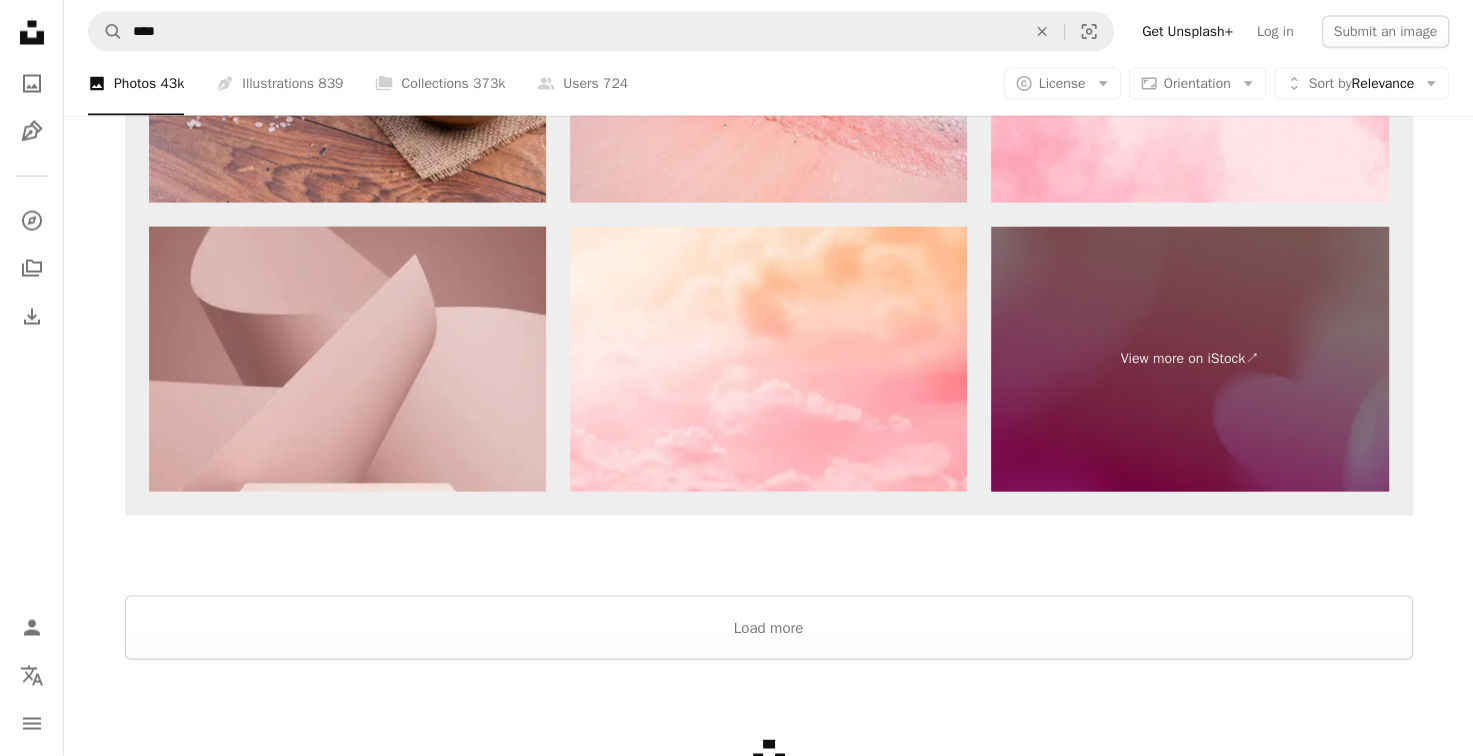 click on "A magnifying glass **** An X shape Visual search Get Unsplash+ Log in Submit an image" at bounding box center [768, 32] 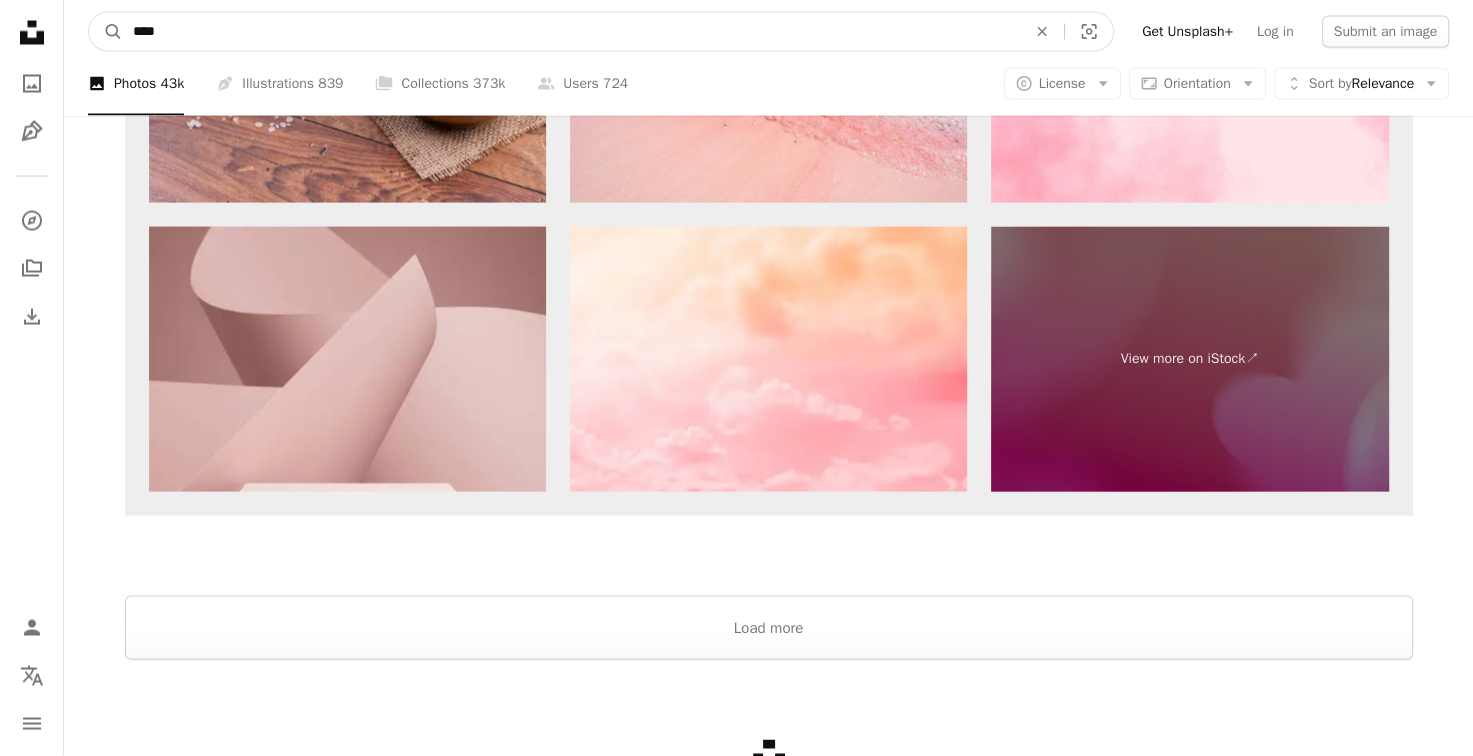 click on "****" at bounding box center [571, 32] 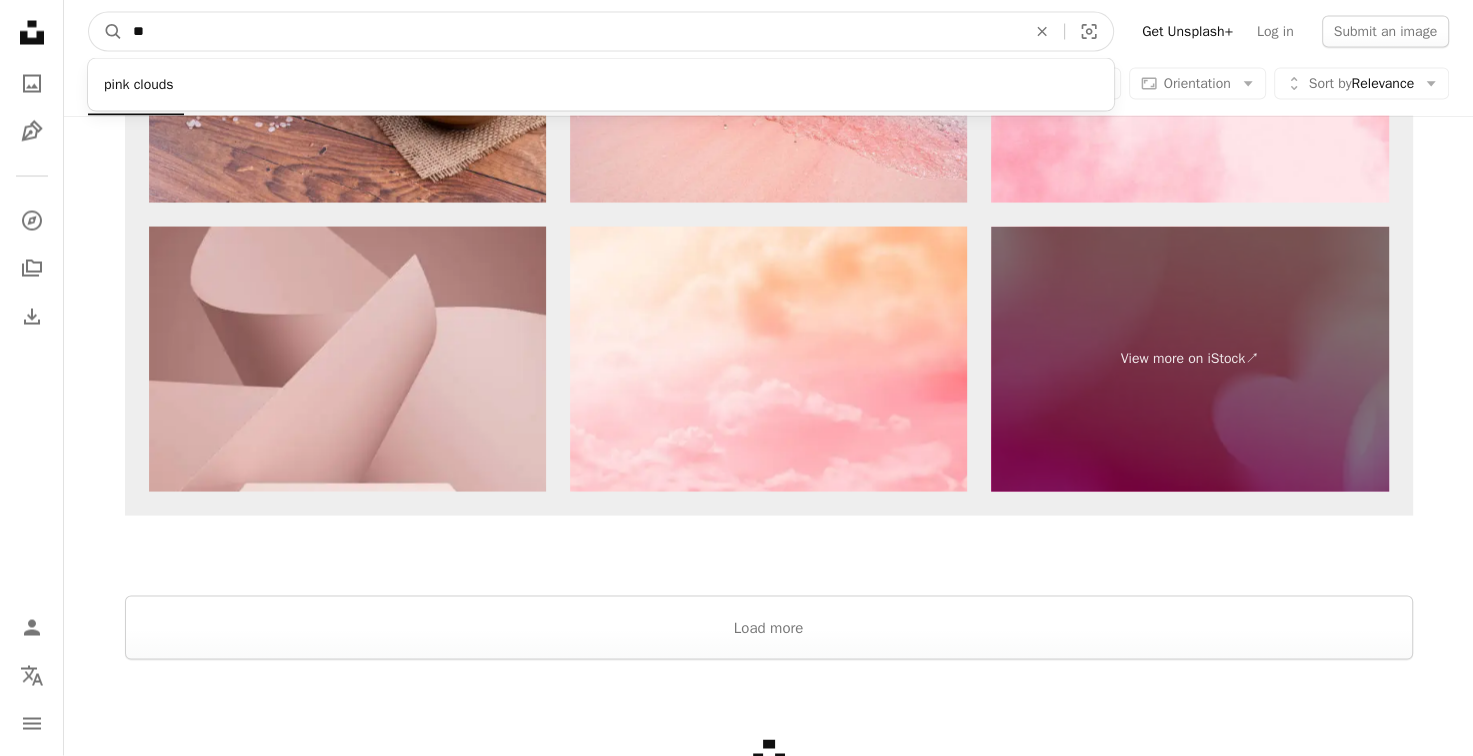 type on "*" 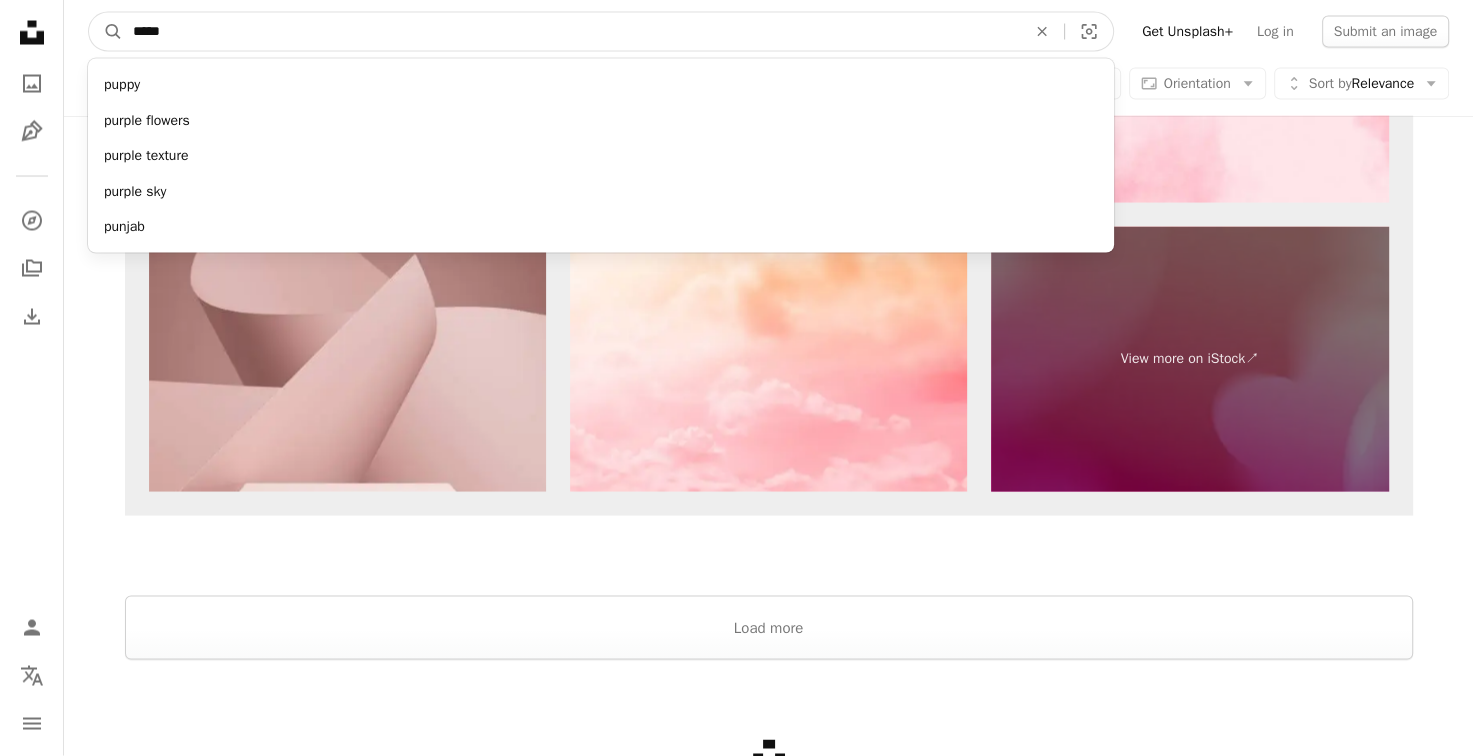 type on "******" 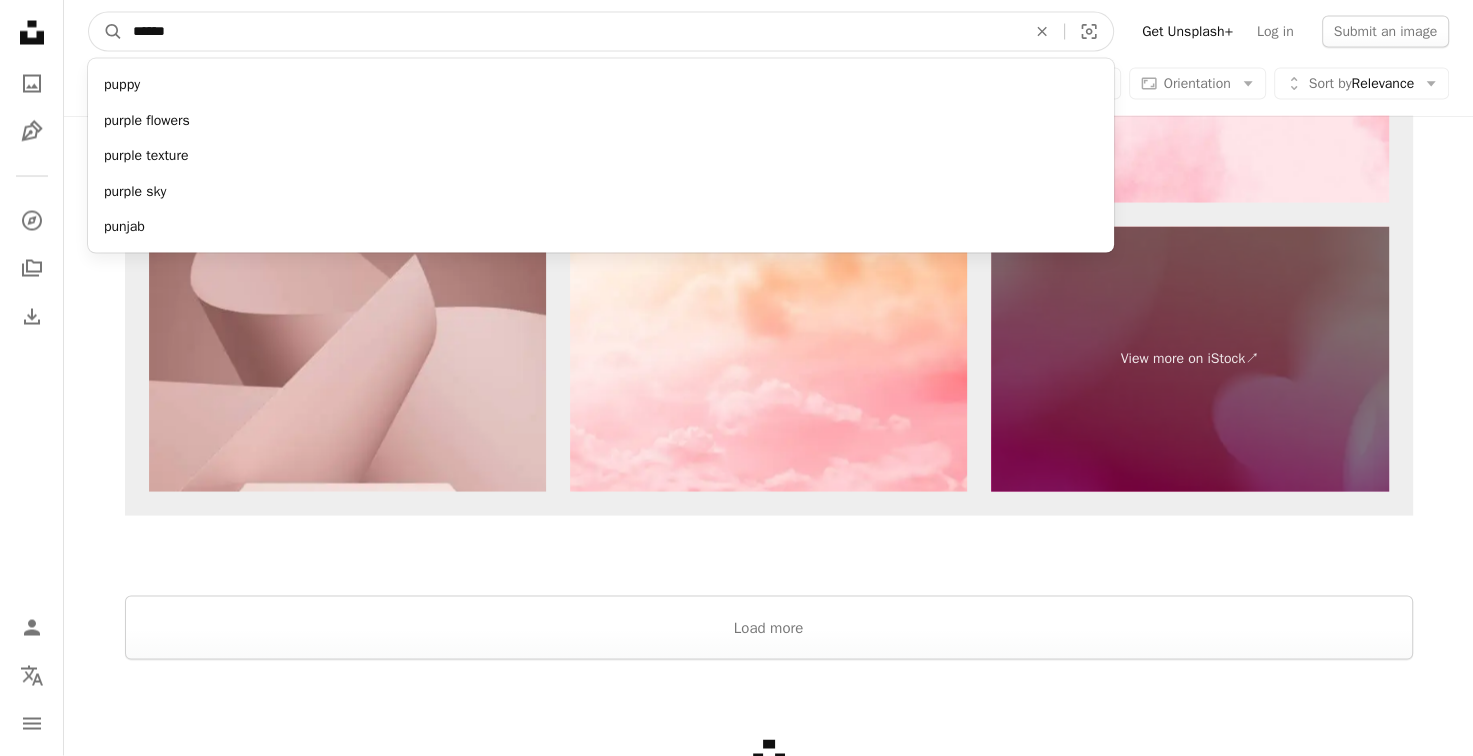 click on "A magnifying glass" at bounding box center (106, 32) 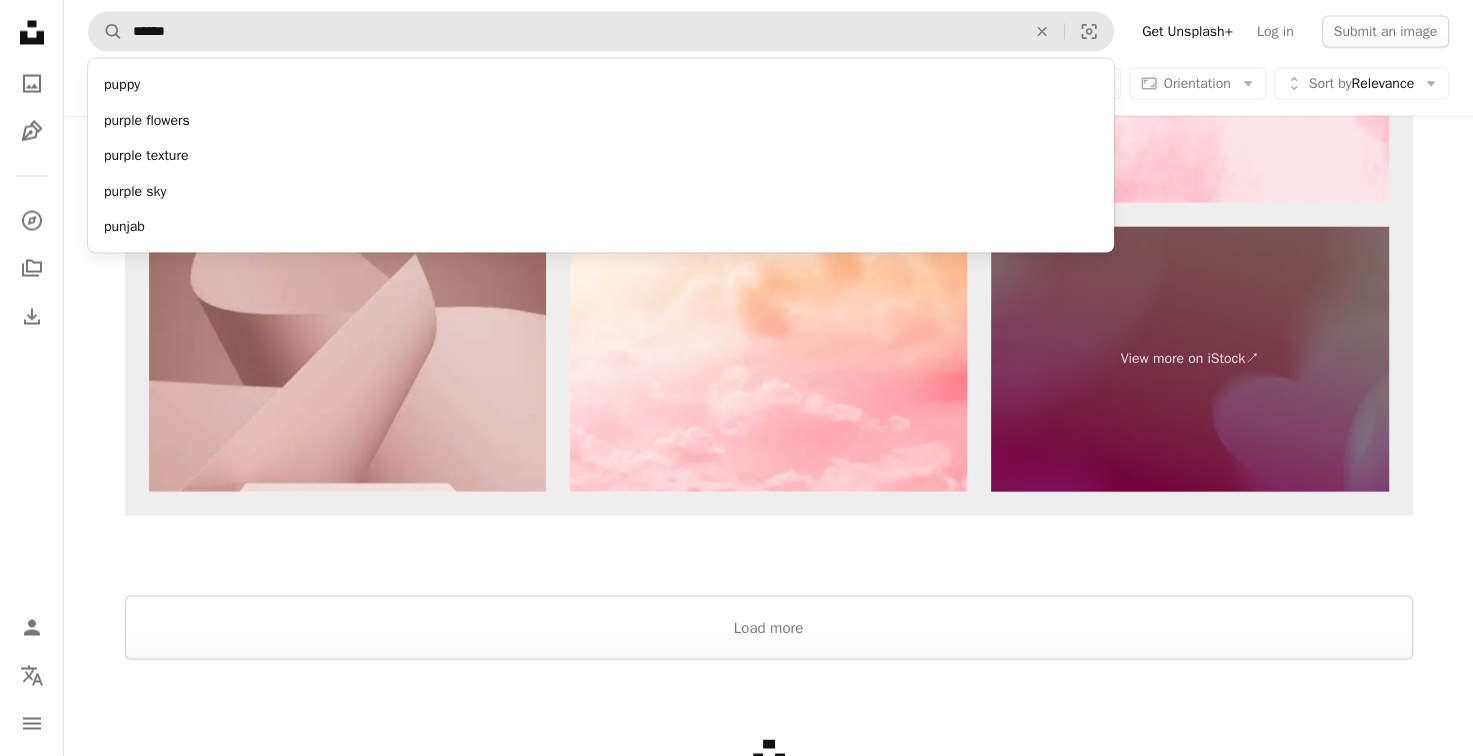 scroll, scrollTop: 0, scrollLeft: 0, axis: both 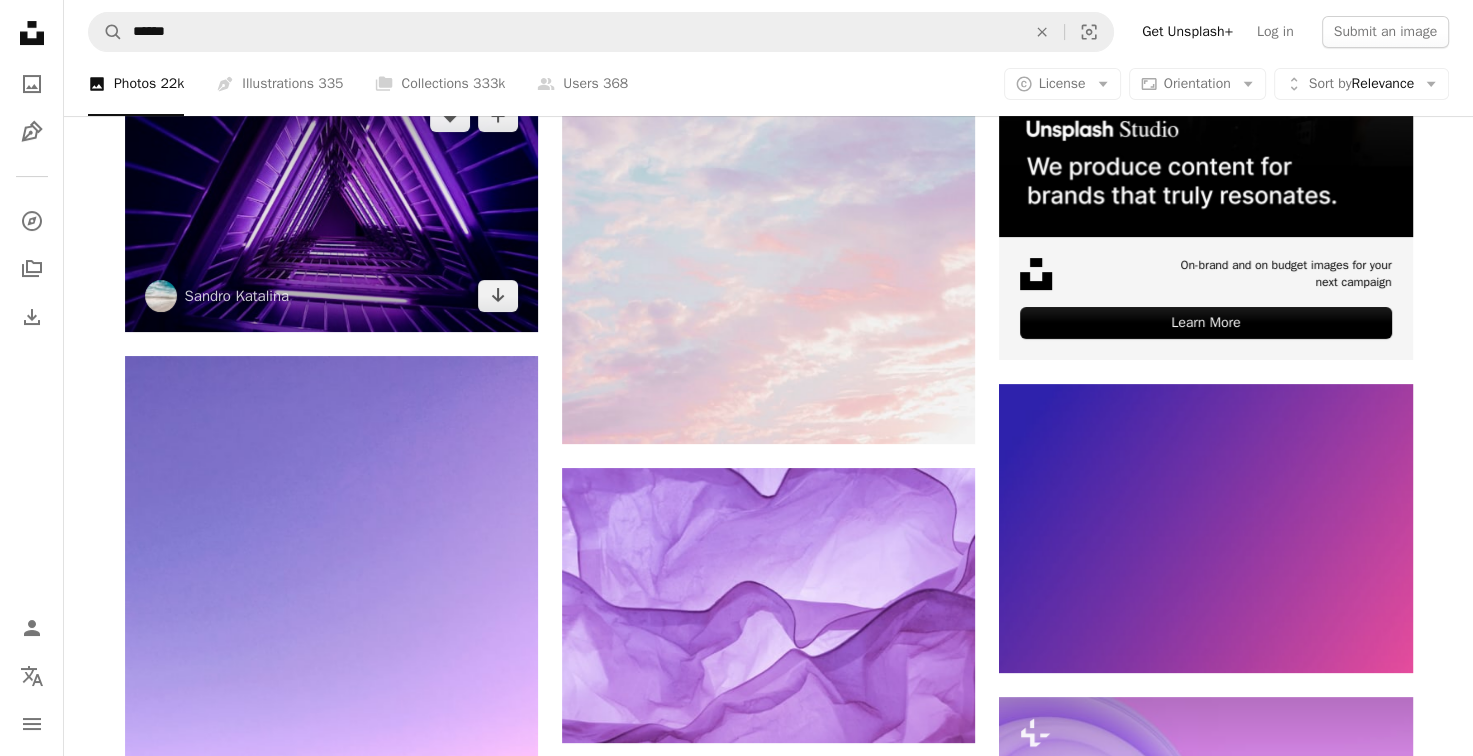 click at bounding box center (331, 205) 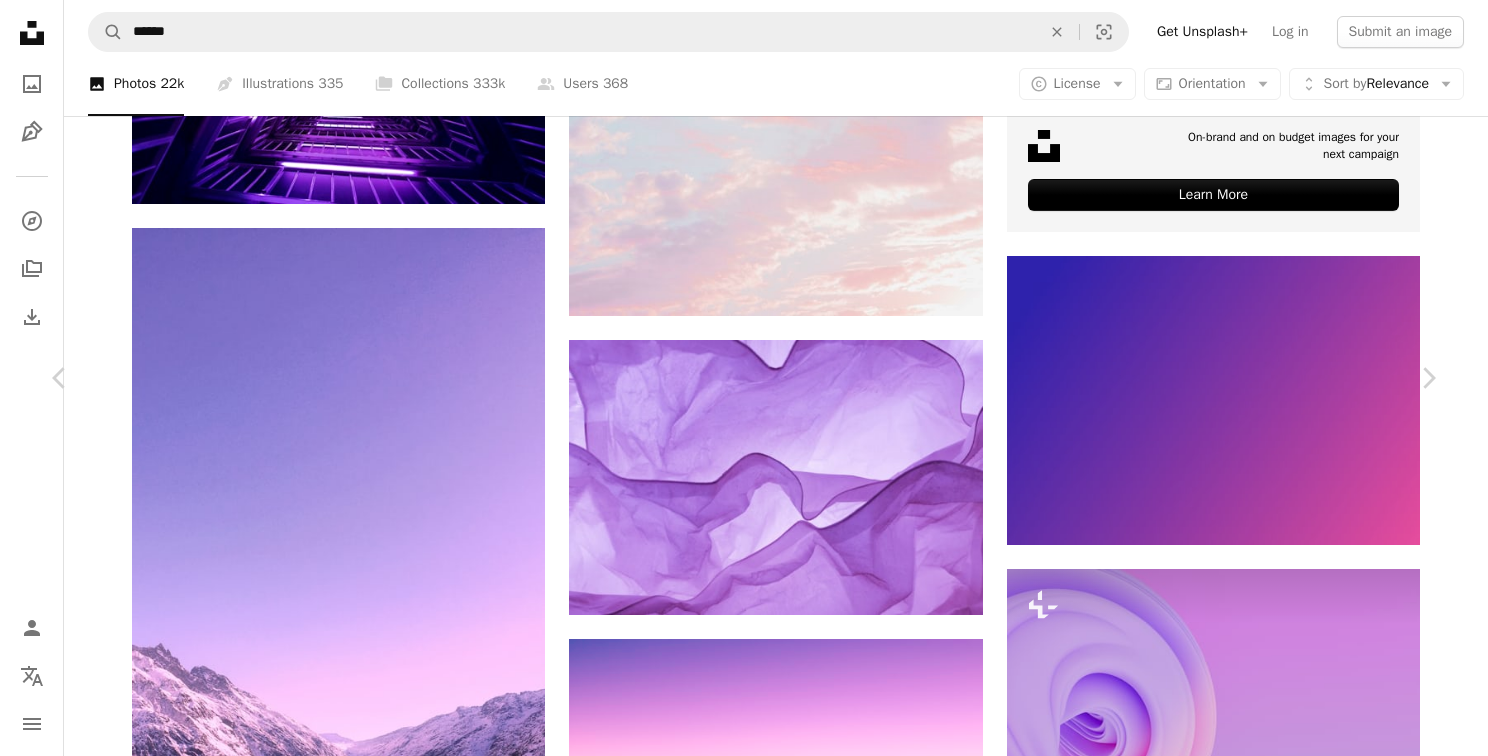 scroll, scrollTop: 593, scrollLeft: 0, axis: vertical 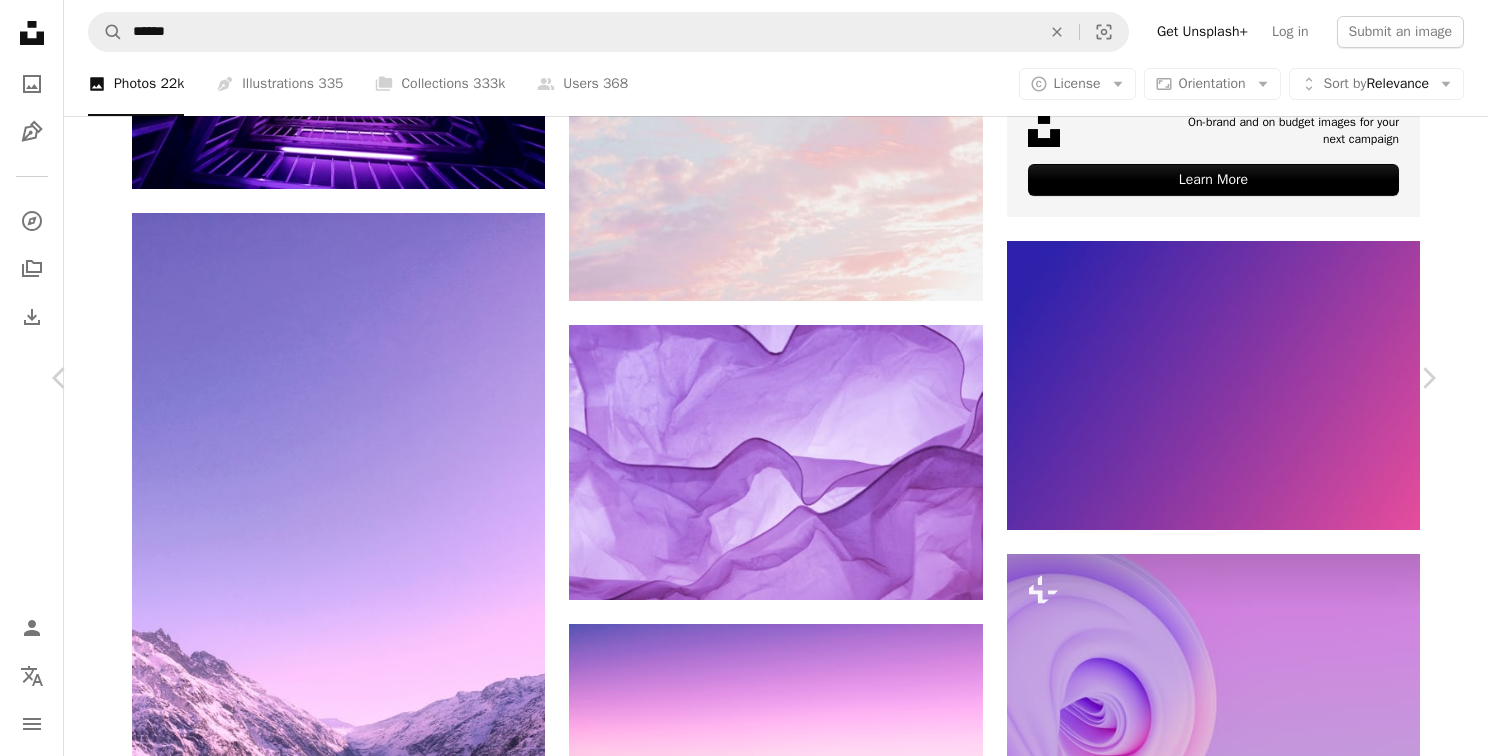 click on "An X shape" at bounding box center [20, 20] 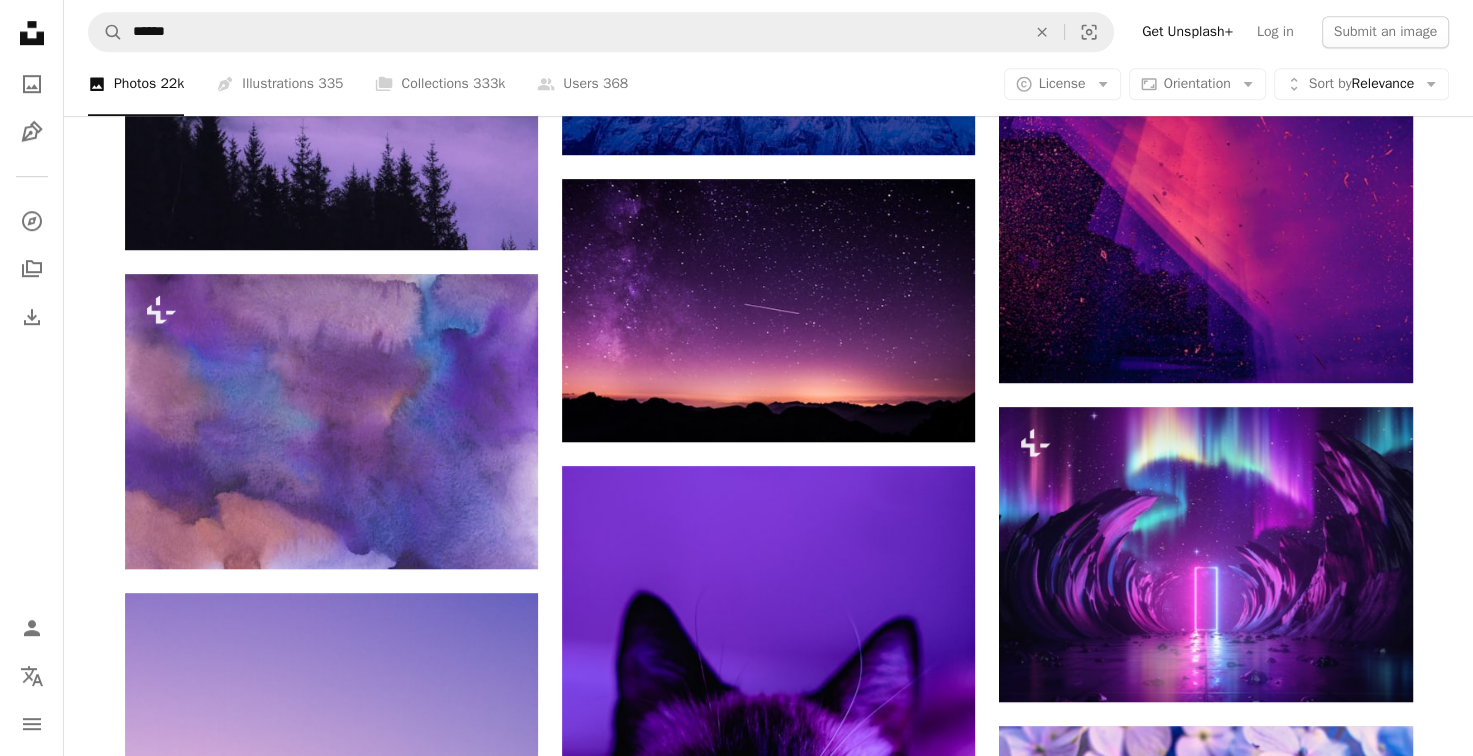 scroll, scrollTop: 1397, scrollLeft: 0, axis: vertical 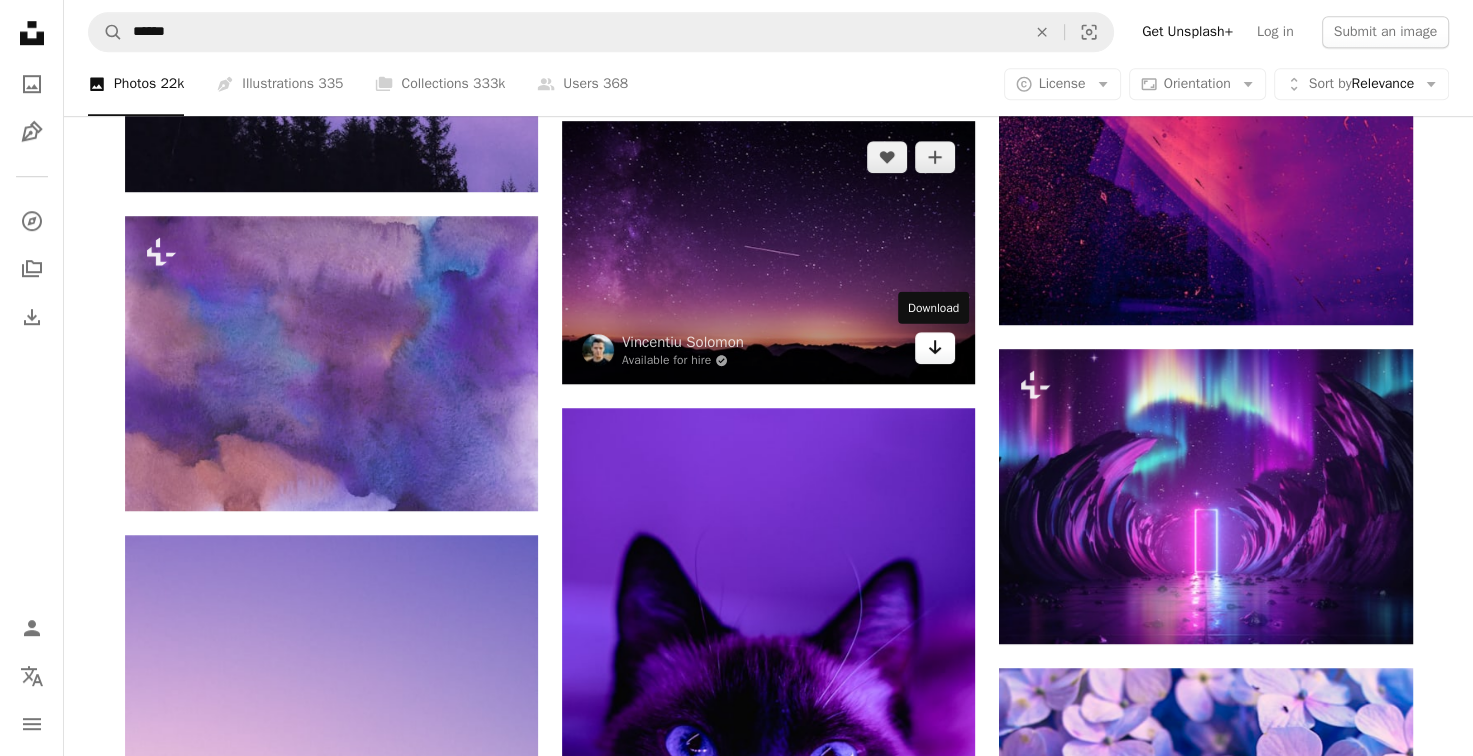 click on "Arrow pointing down" 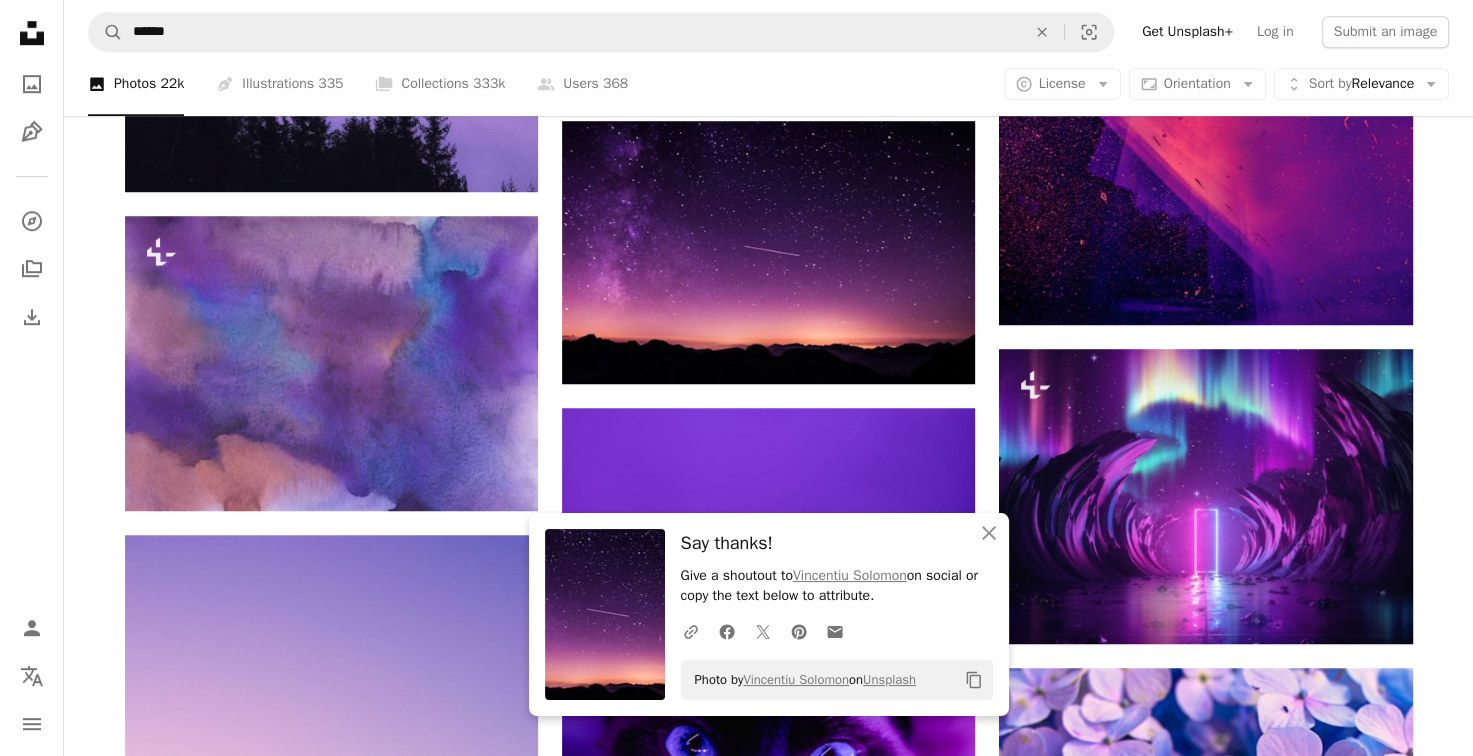 click on "A magnifying glass ****** An X shape Visual search Get Unsplash+ Log in Submit an image" at bounding box center (768, 32) 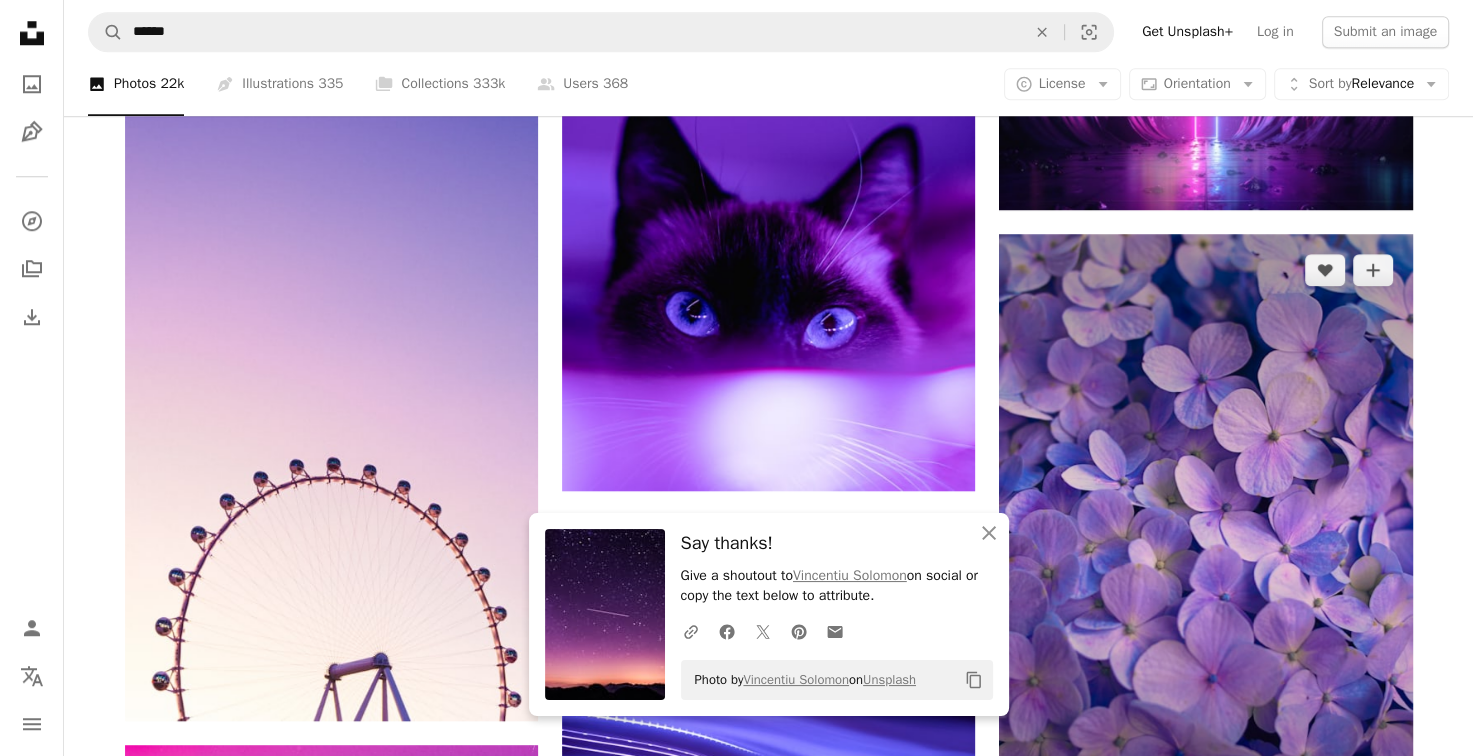 scroll, scrollTop: 1810, scrollLeft: 0, axis: vertical 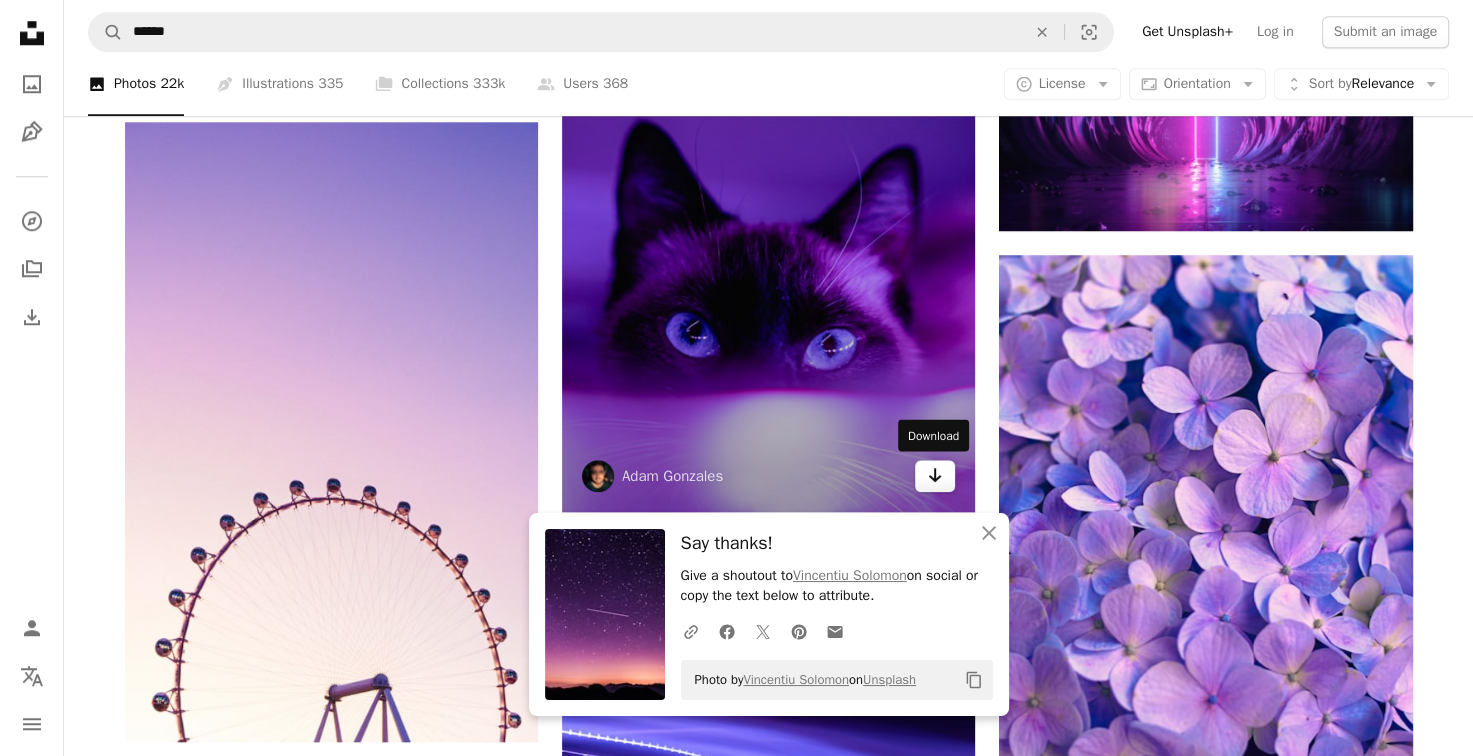 click on "Arrow pointing down" at bounding box center (935, 476) 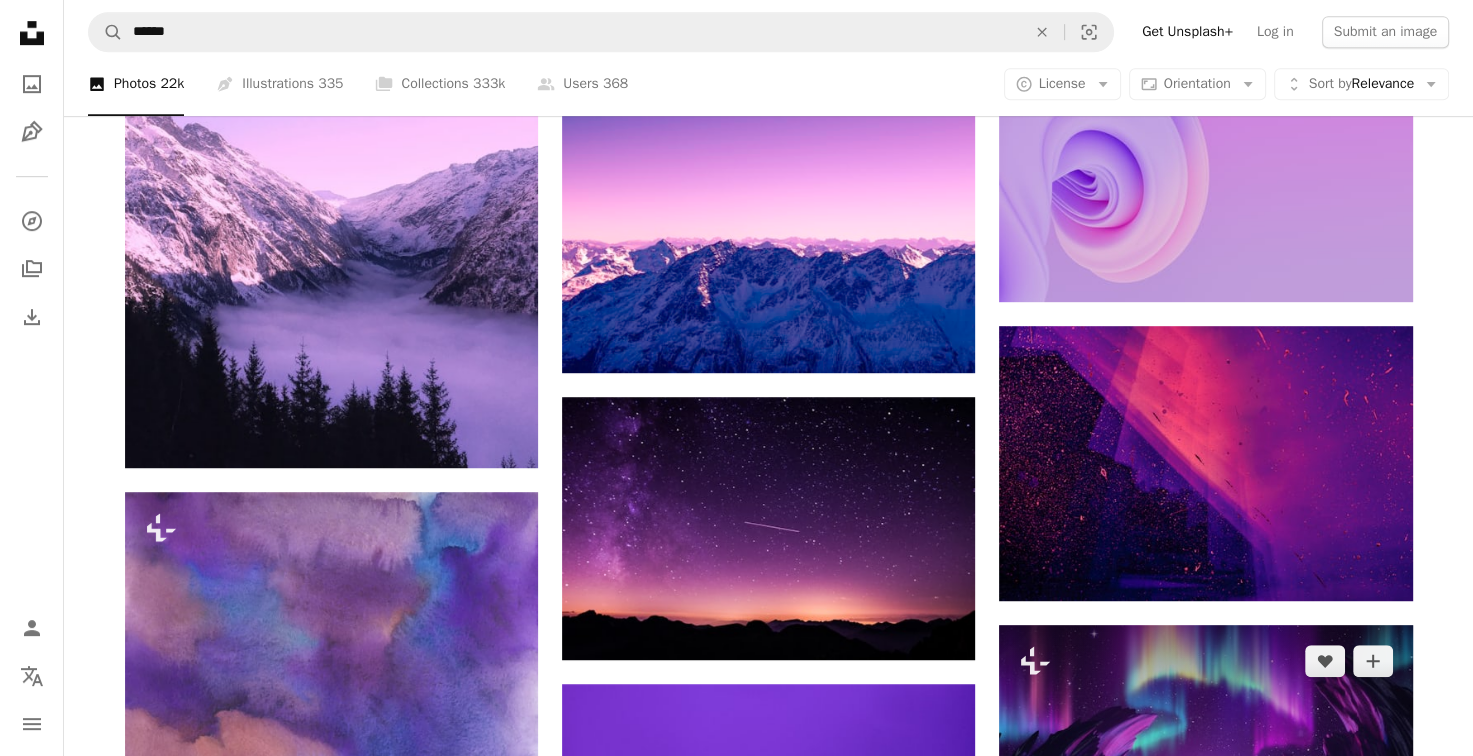 scroll, scrollTop: 1118, scrollLeft: 0, axis: vertical 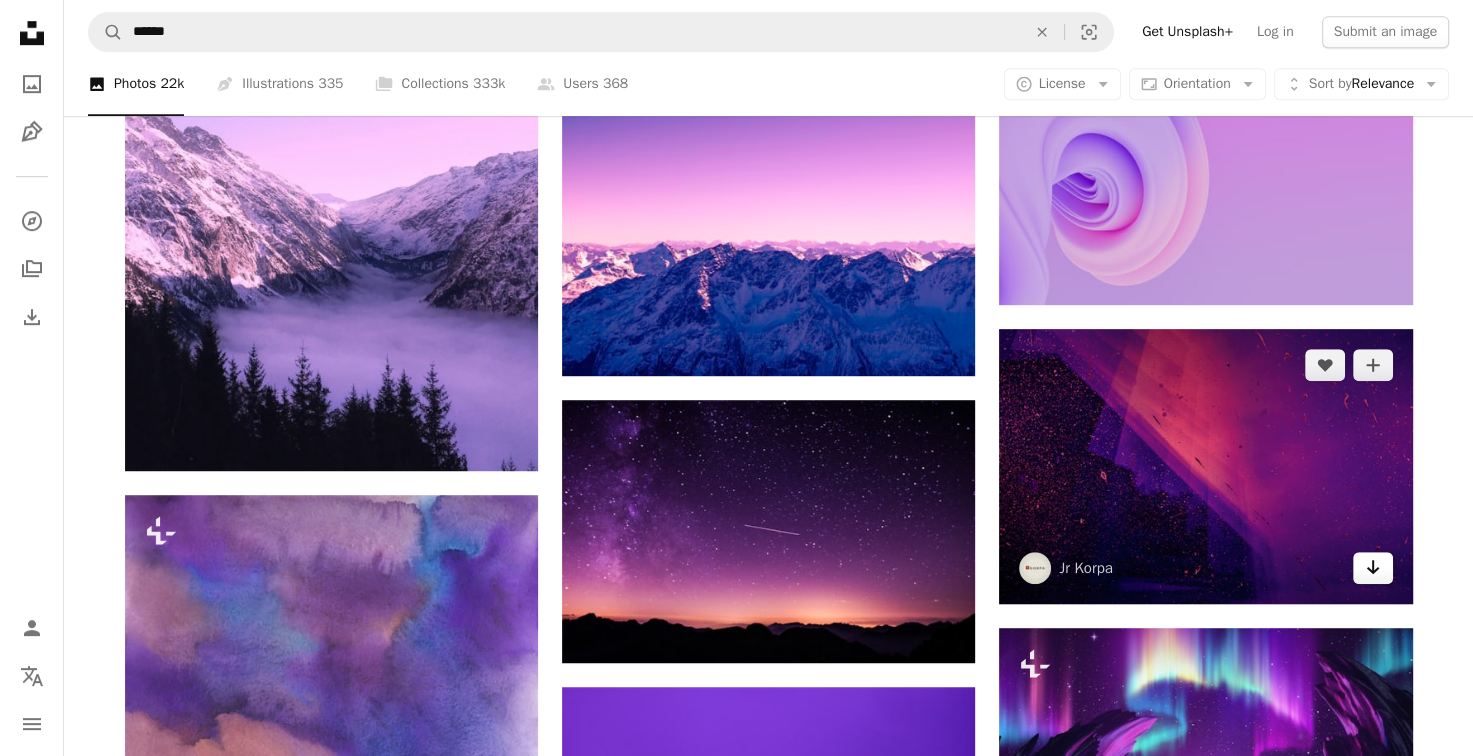 click on "Arrow pointing down" 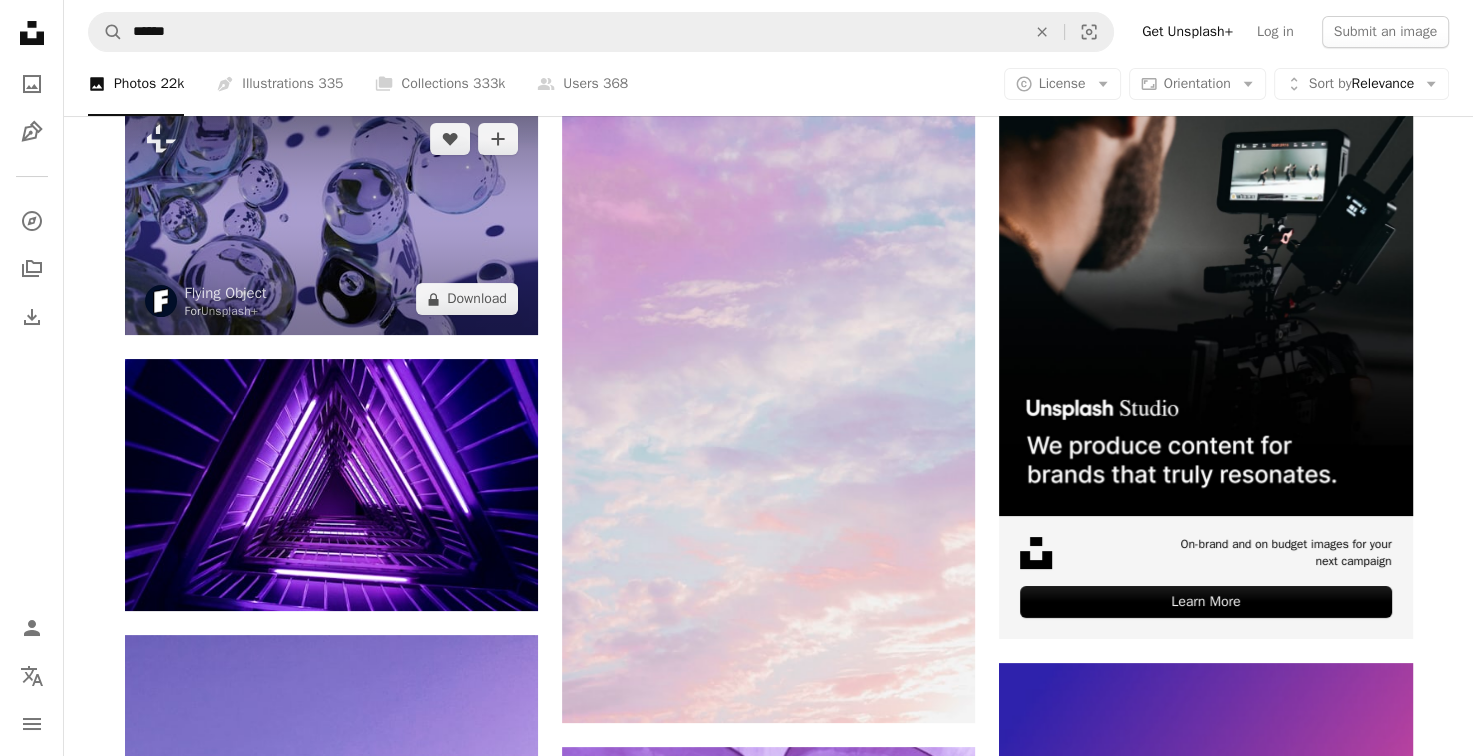 scroll, scrollTop: 173, scrollLeft: 0, axis: vertical 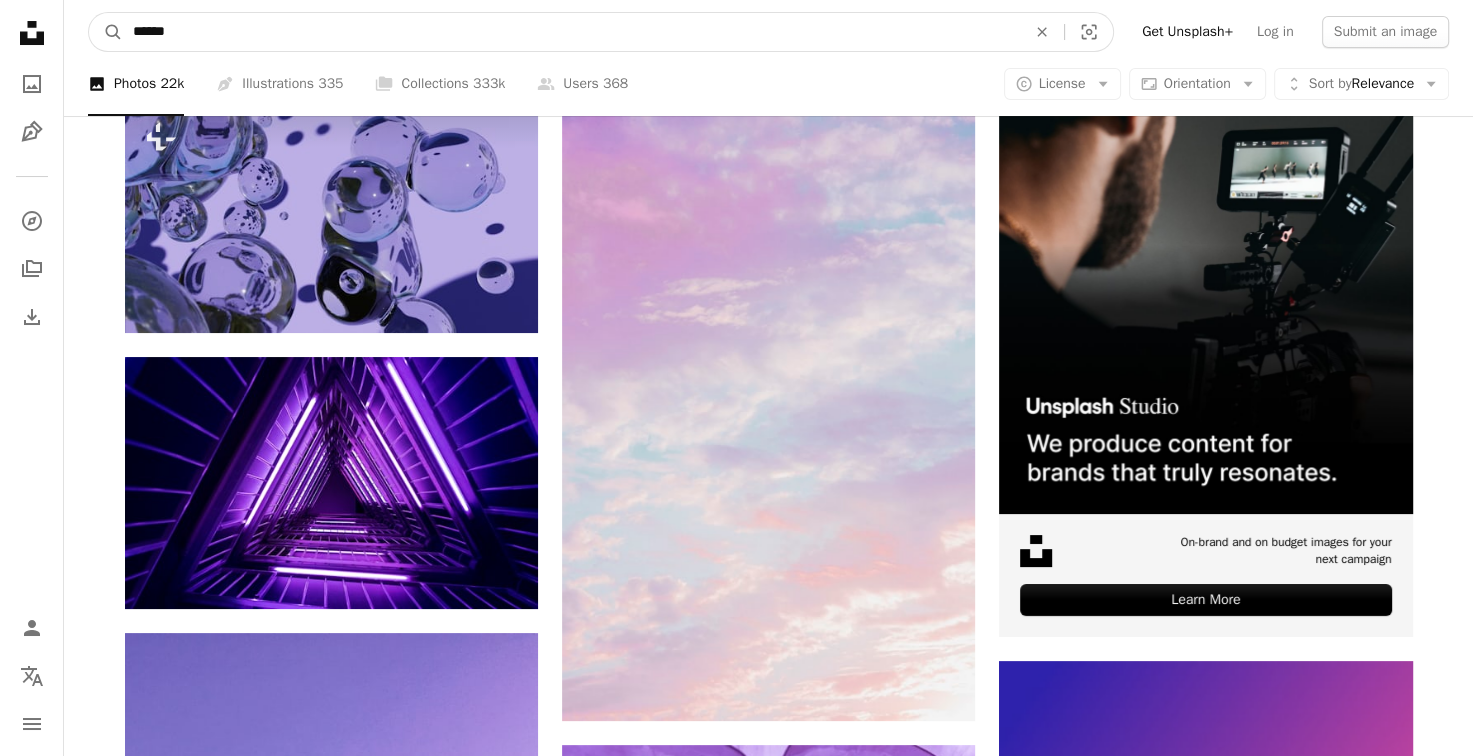 click on "******" at bounding box center (571, 32) 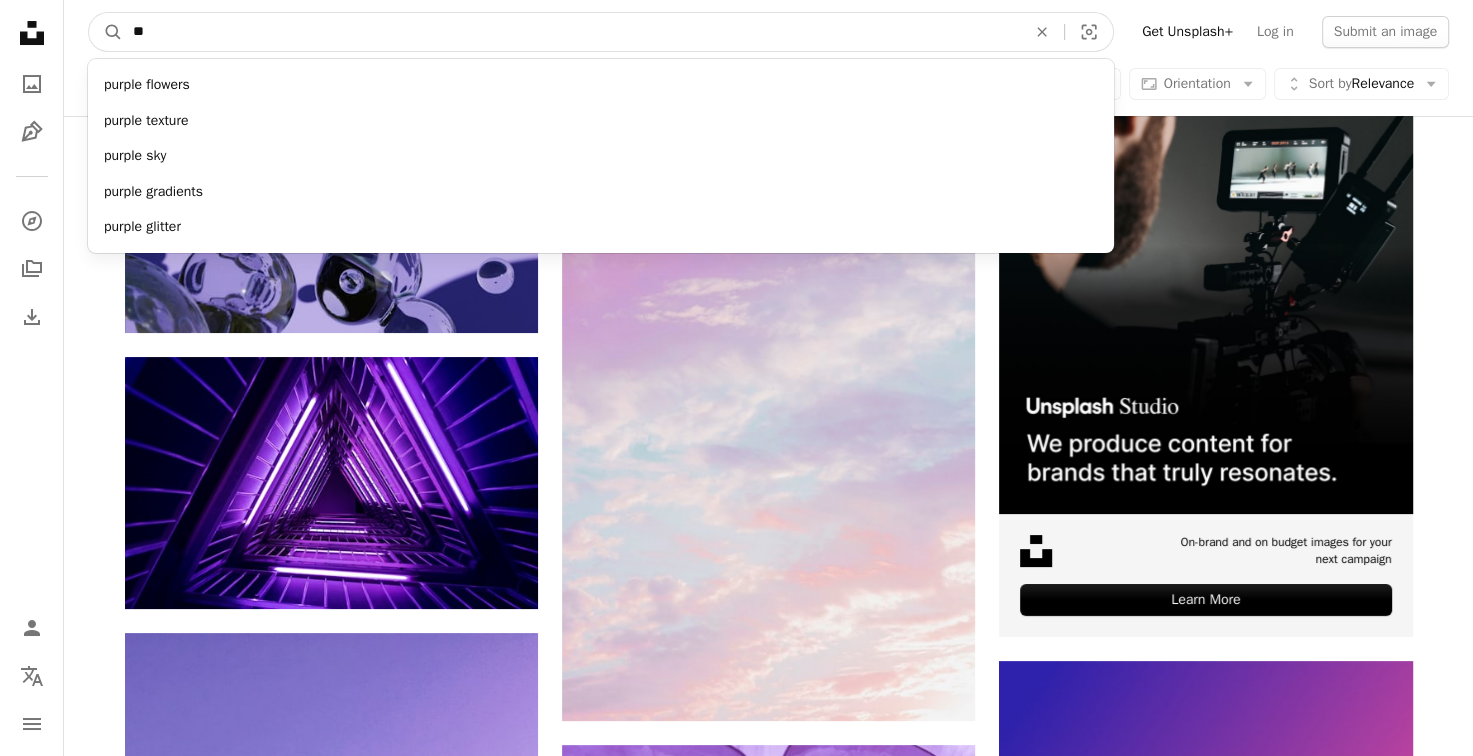 type on "*" 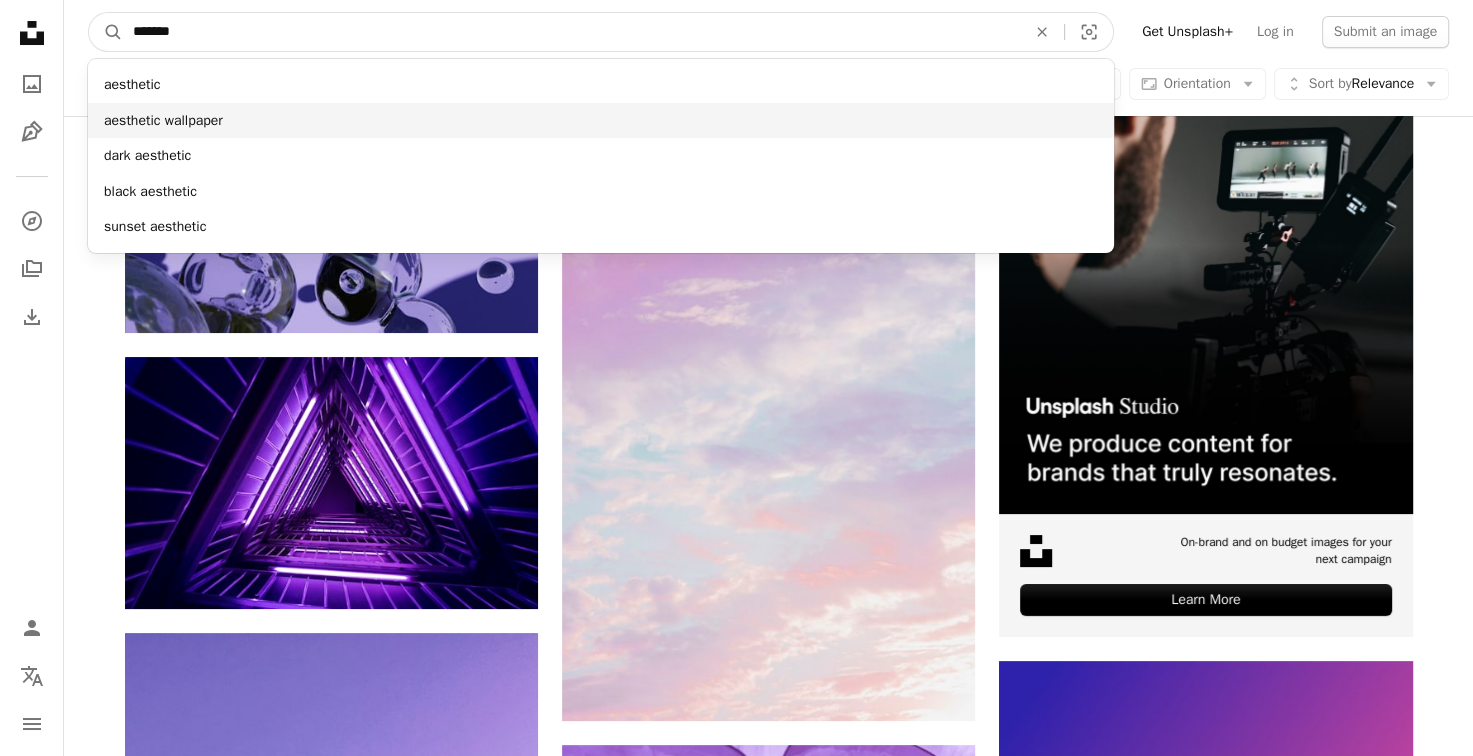 type on "*******" 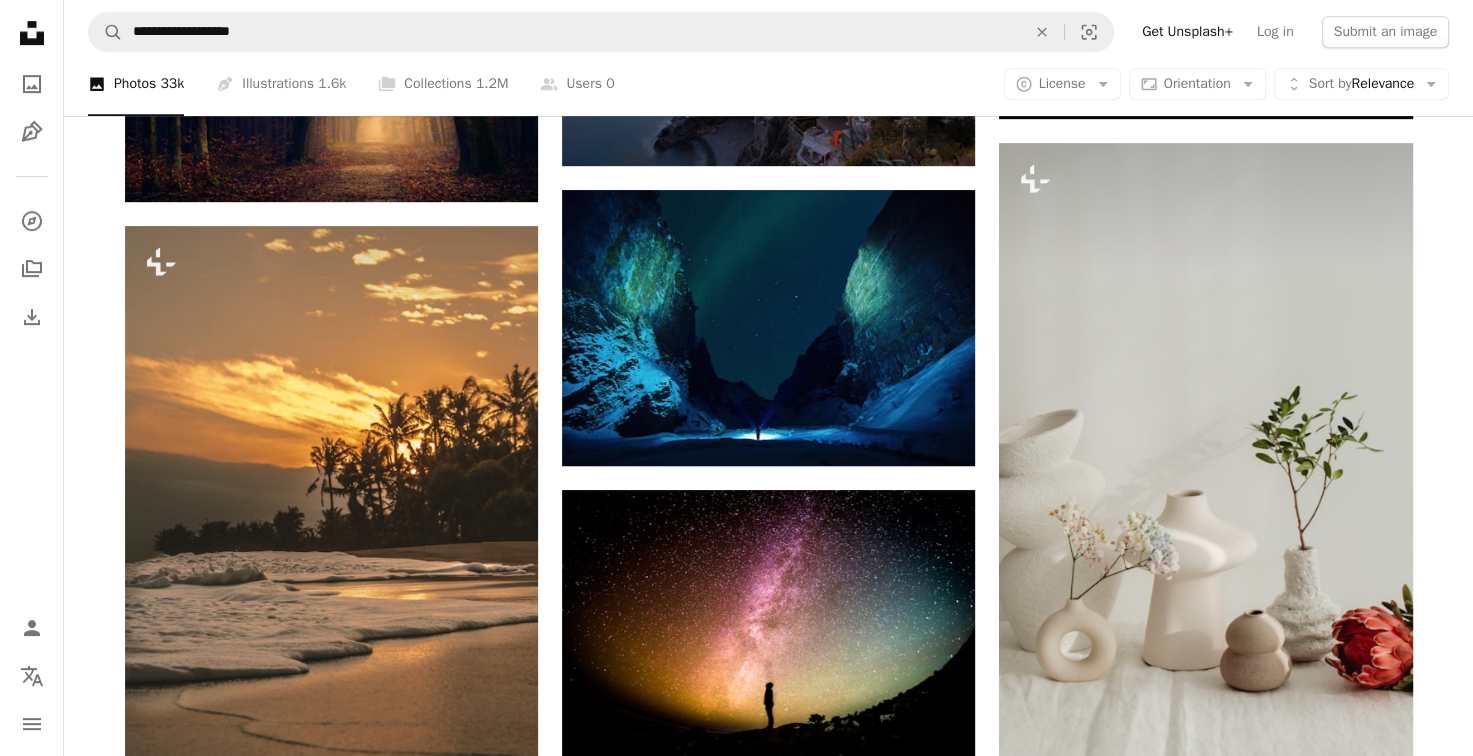 scroll, scrollTop: 1006, scrollLeft: 0, axis: vertical 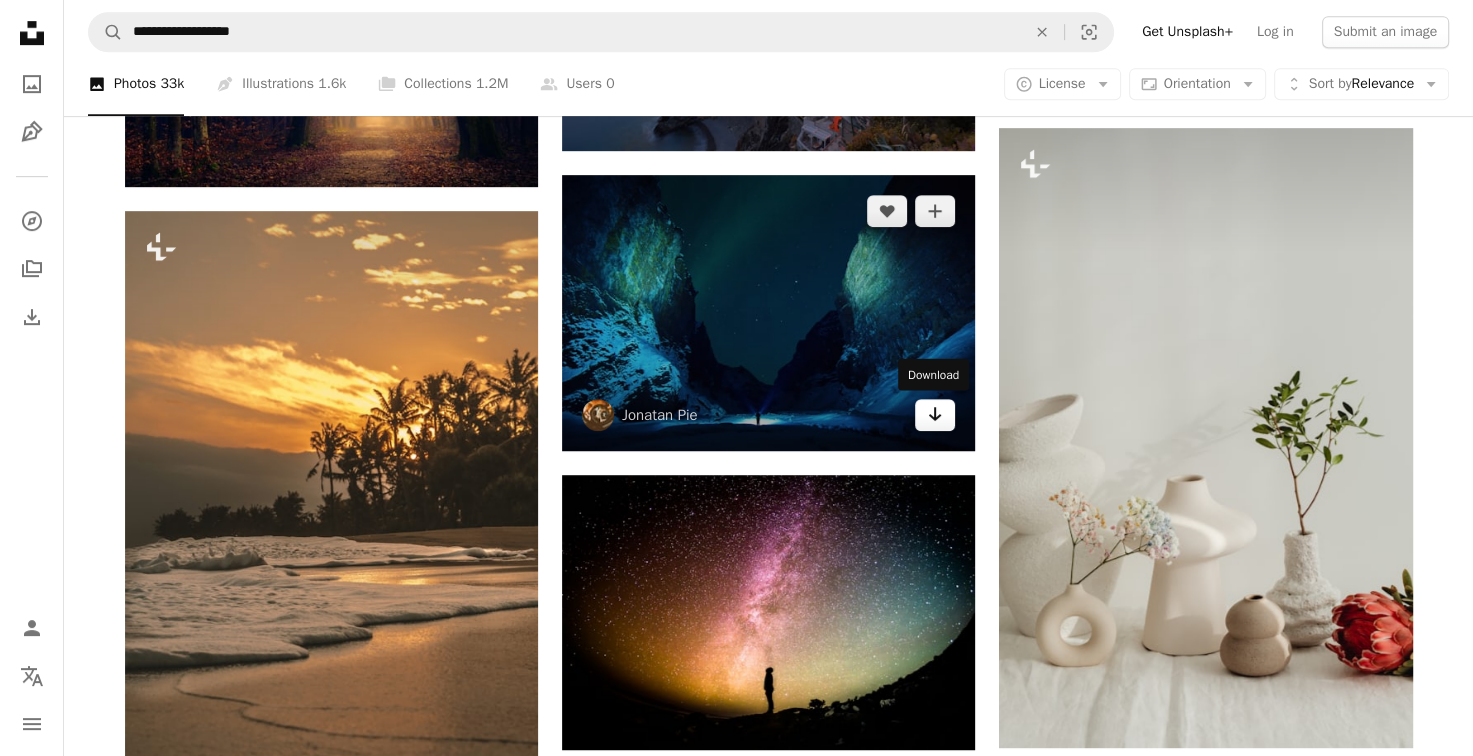 click on "Arrow pointing down" at bounding box center (935, 415) 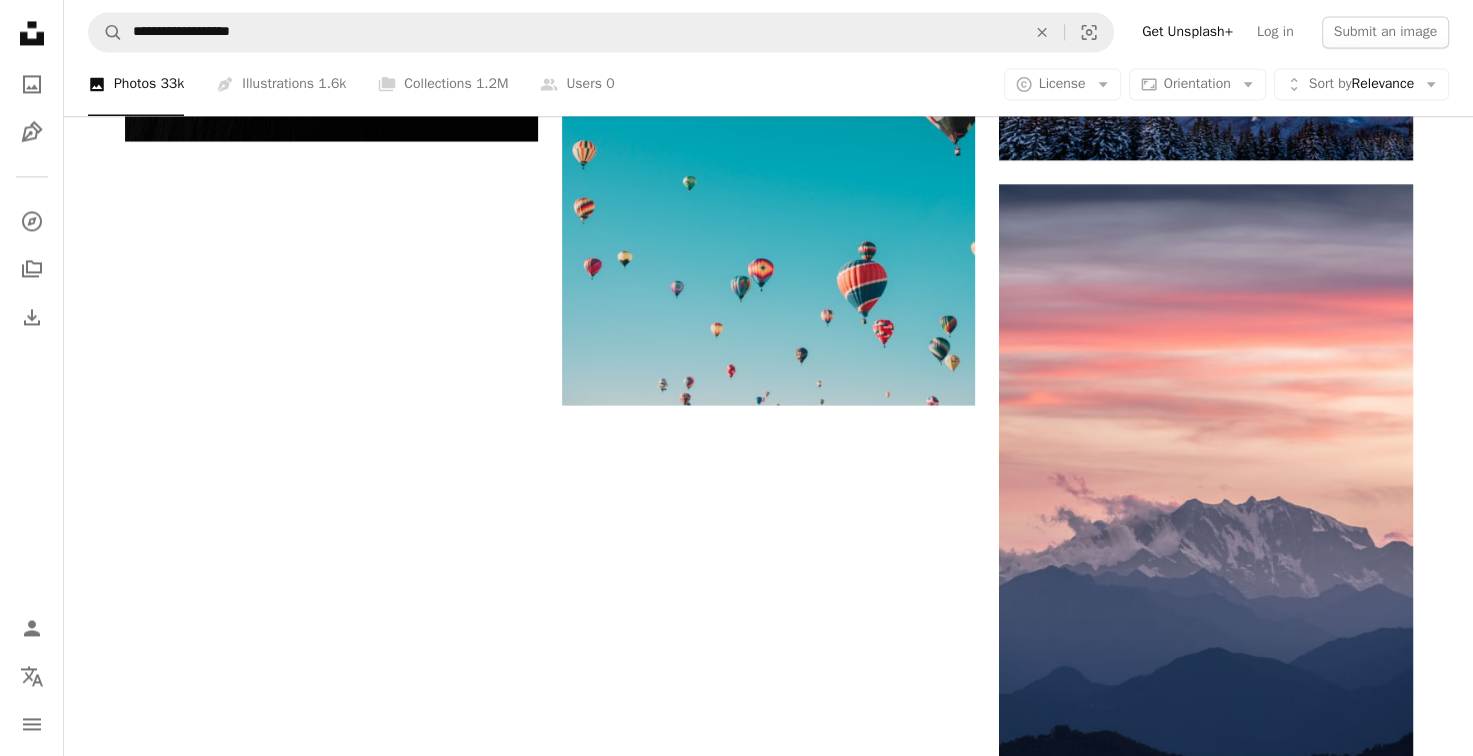 scroll, scrollTop: 0, scrollLeft: 0, axis: both 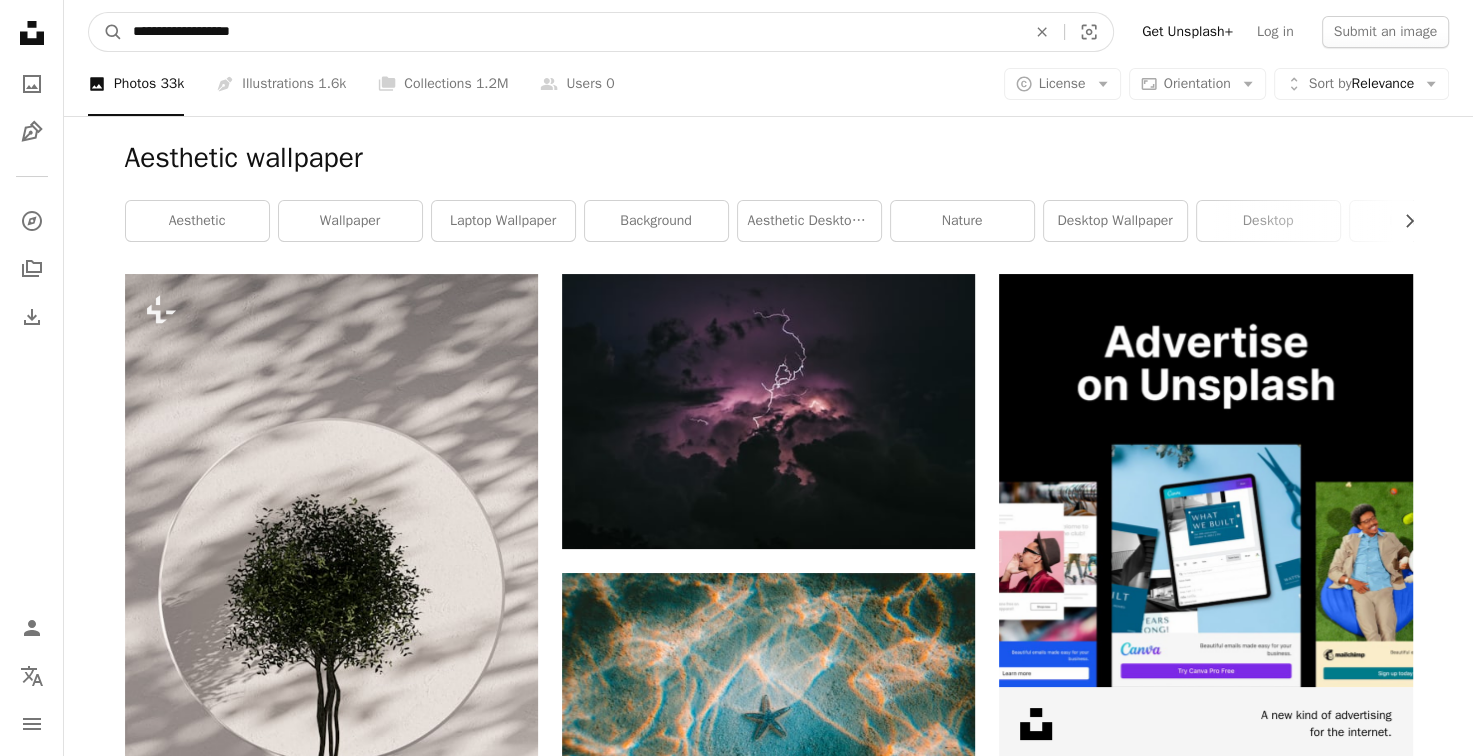click on "**********" at bounding box center (571, 32) 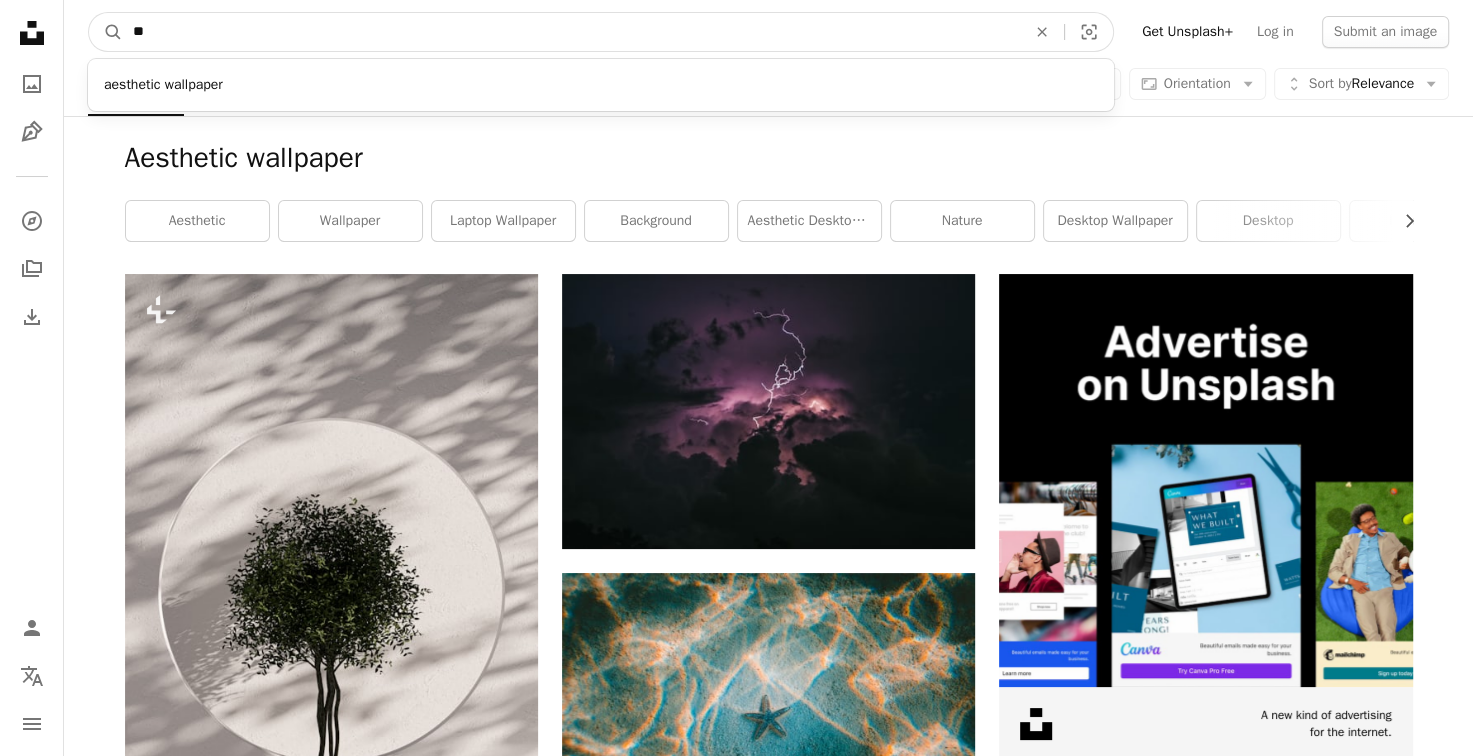 type on "*" 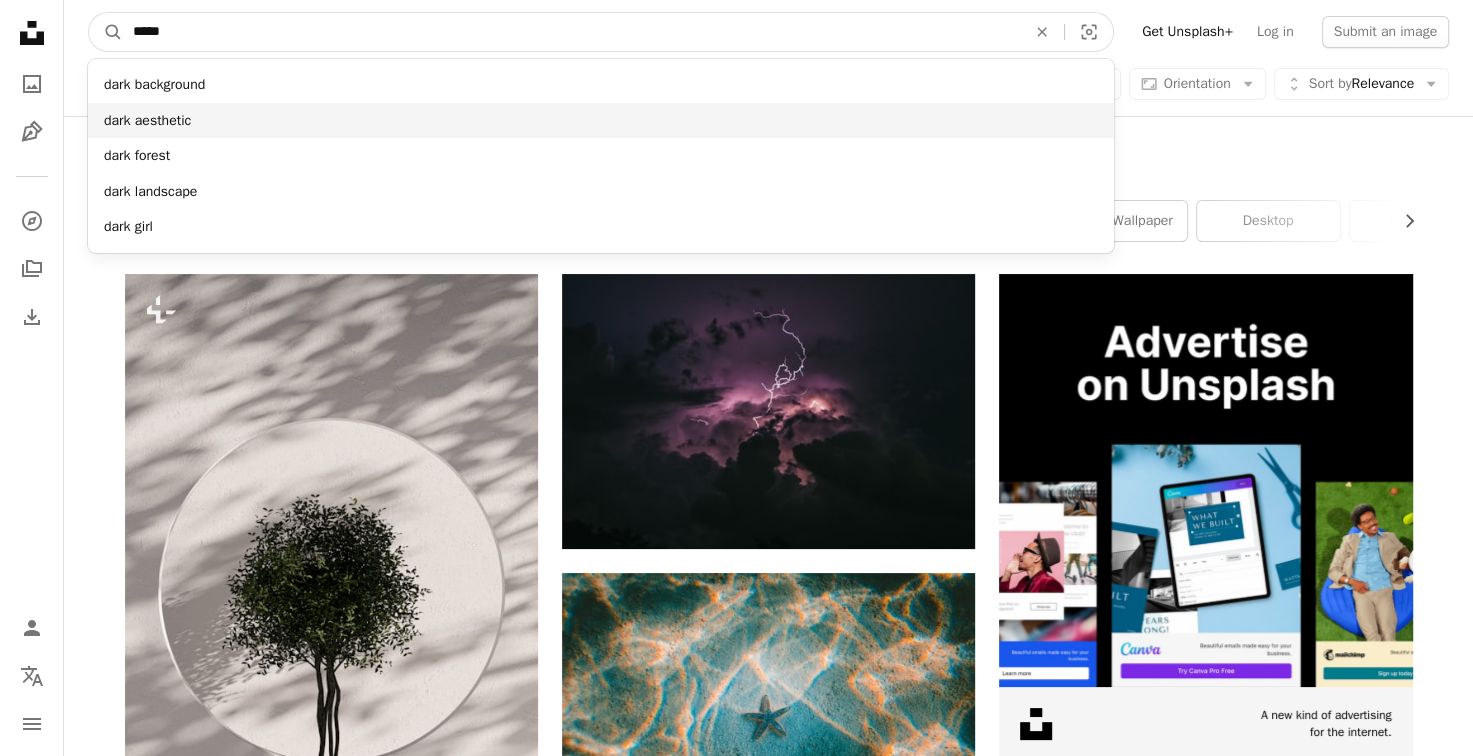 type on "****" 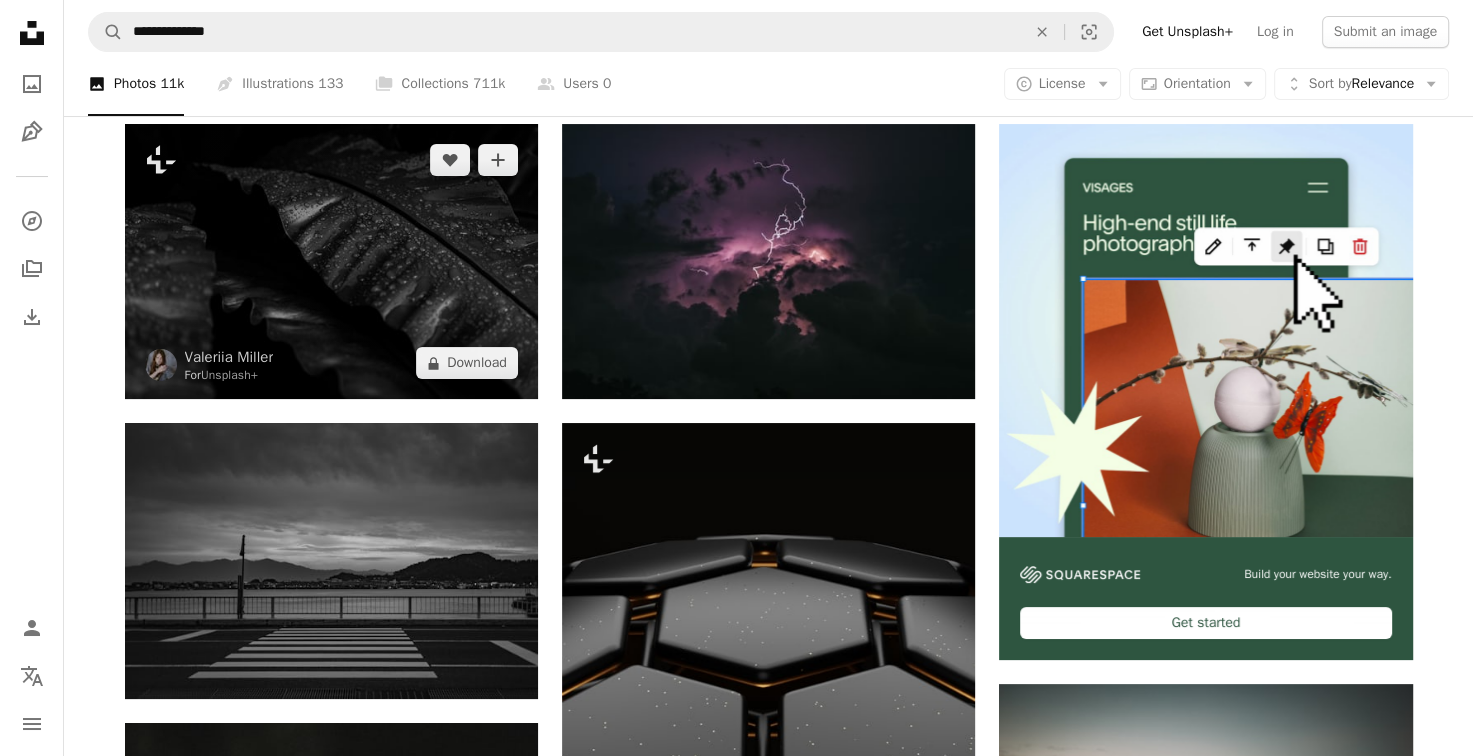 scroll, scrollTop: 260, scrollLeft: 0, axis: vertical 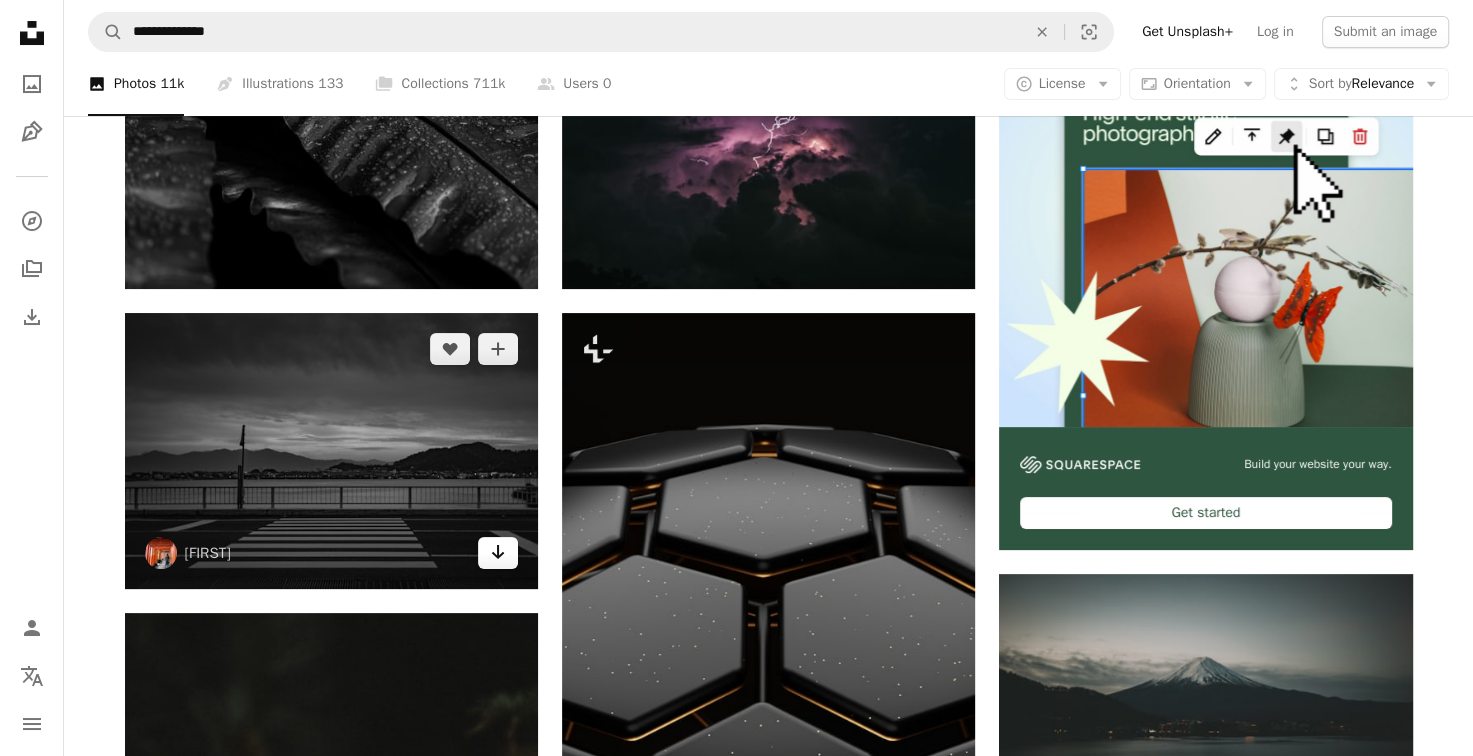 click on "Arrow pointing down" at bounding box center (498, 553) 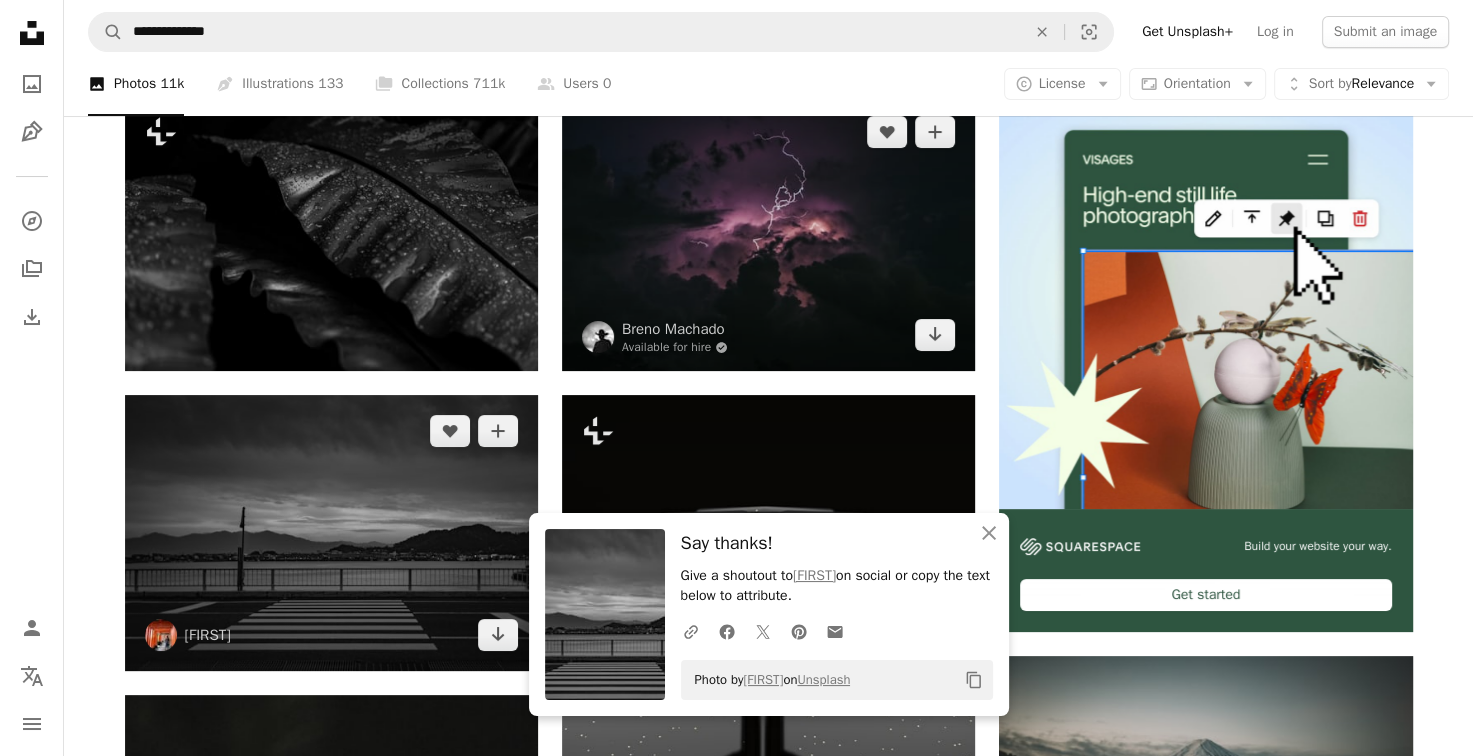 scroll, scrollTop: 0, scrollLeft: 0, axis: both 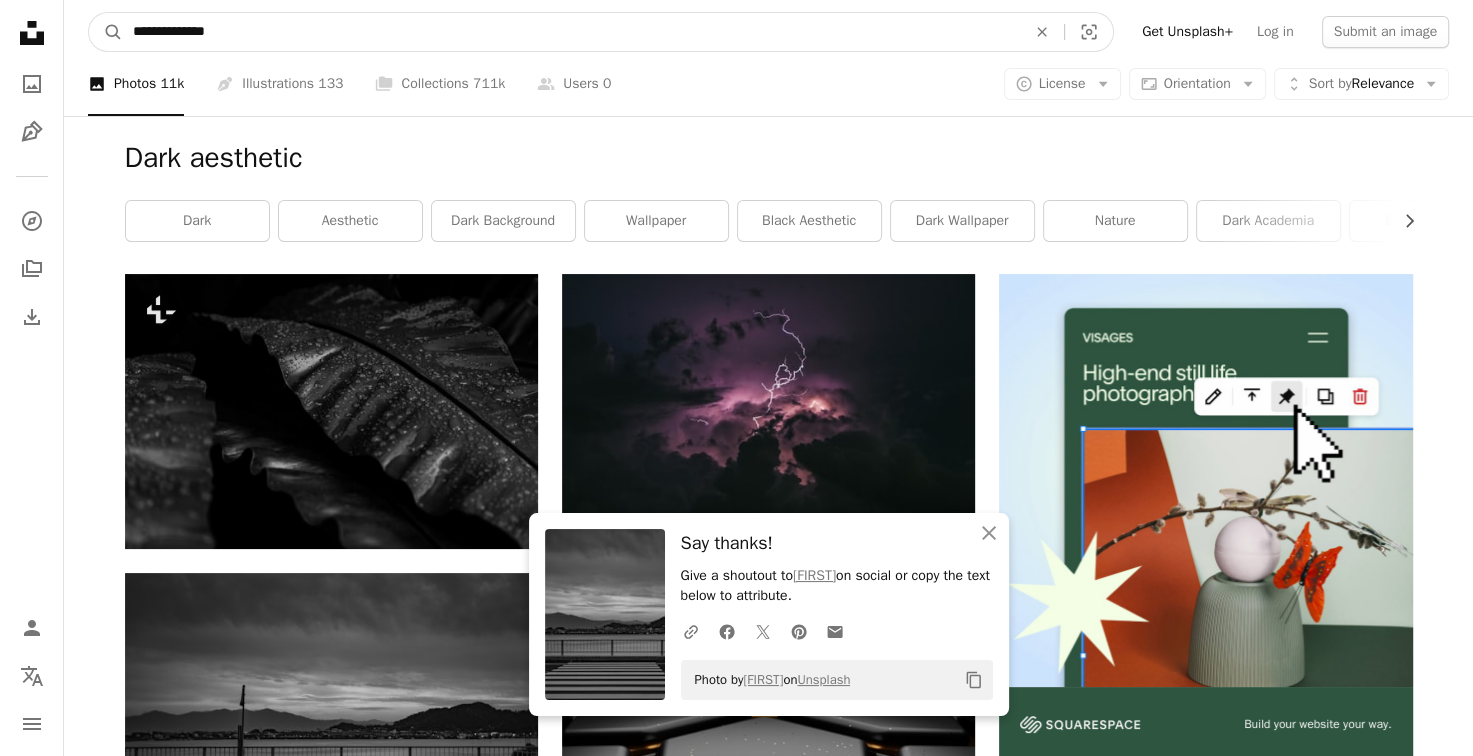 click on "**********" at bounding box center (571, 32) 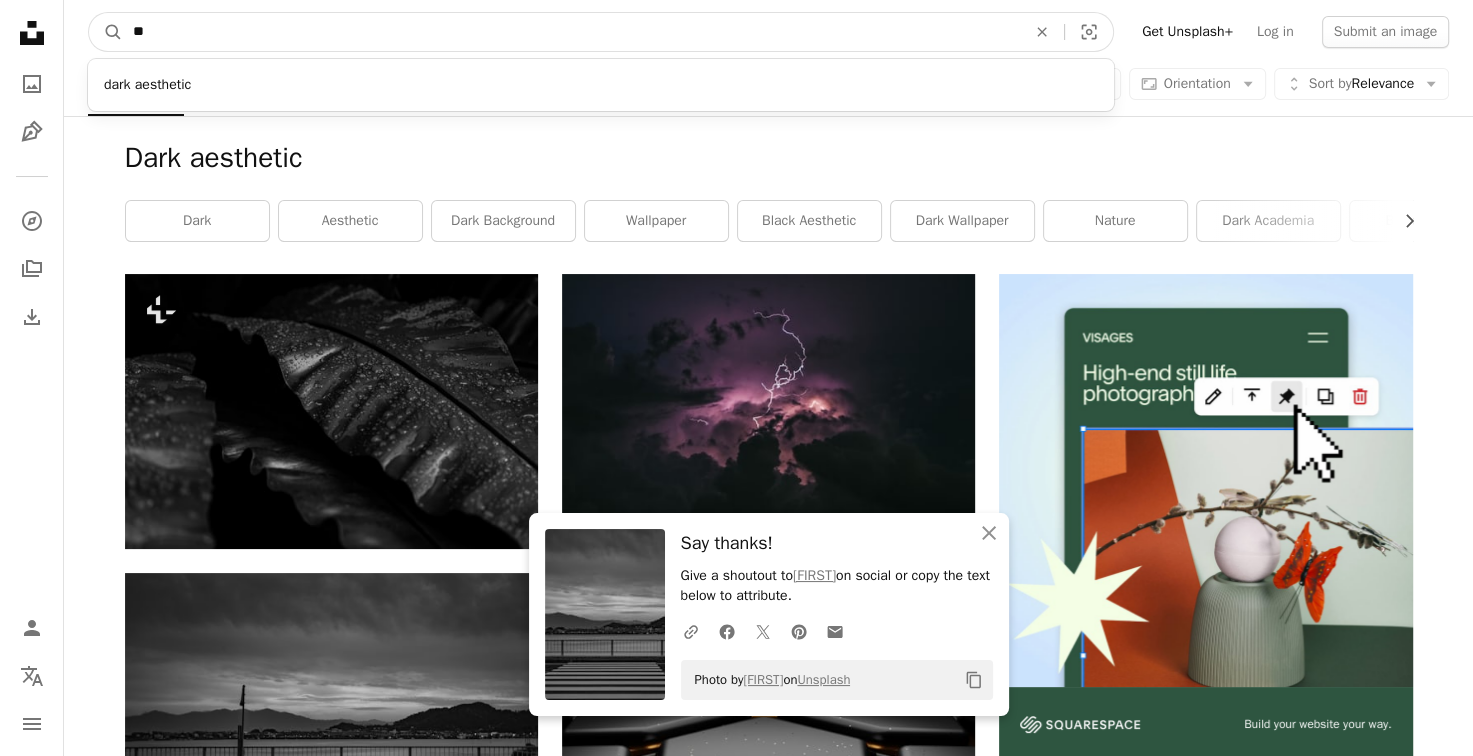 type on "*" 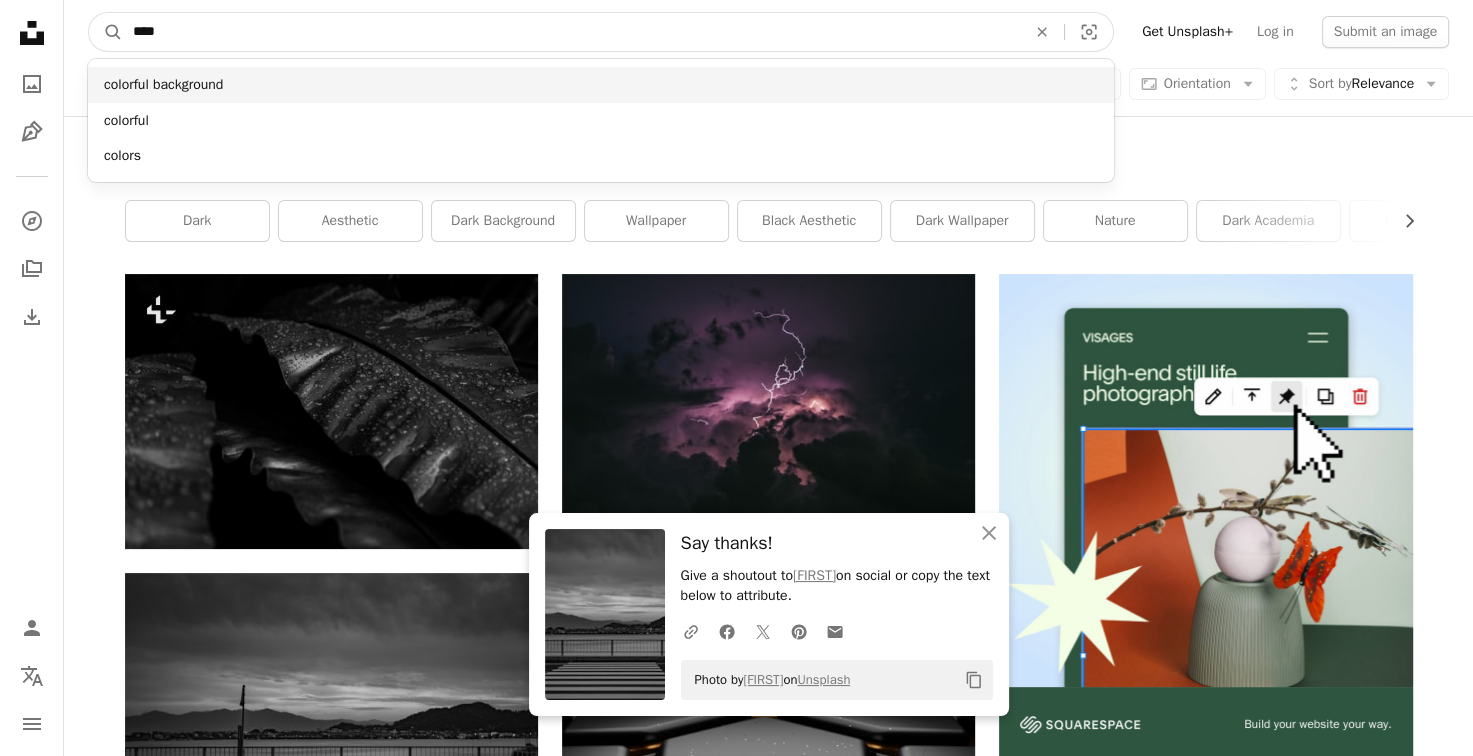 type on "****" 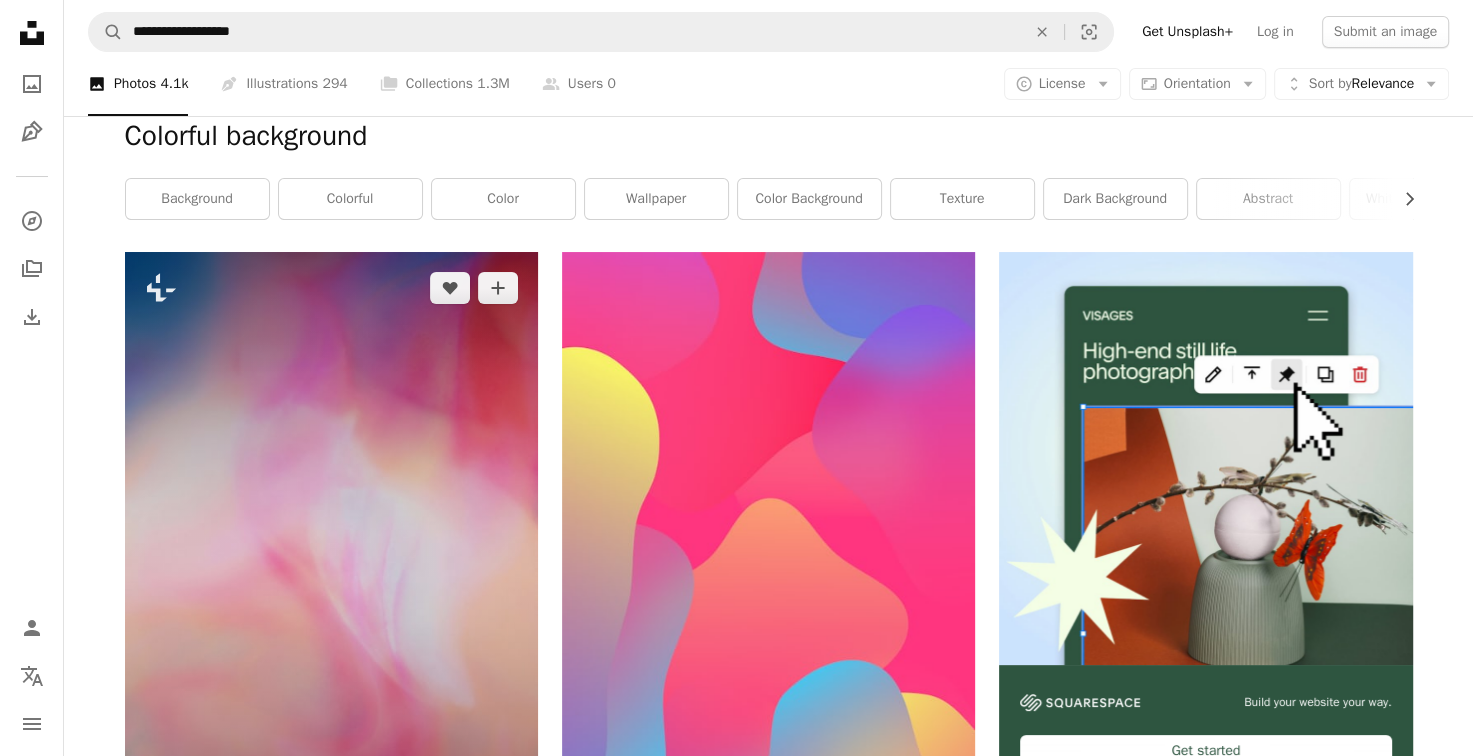 scroll, scrollTop: 0, scrollLeft: 0, axis: both 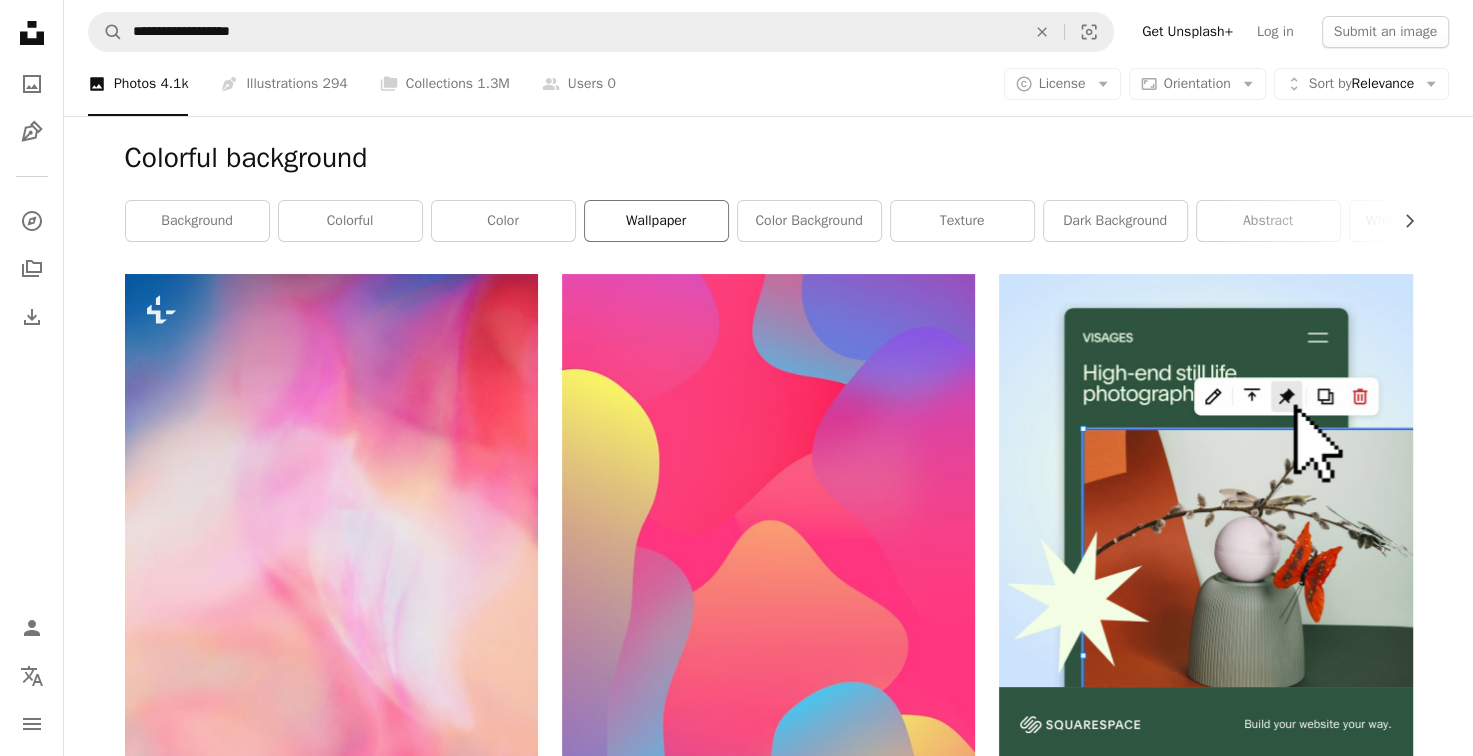 click on "wallpaper" at bounding box center [656, 221] 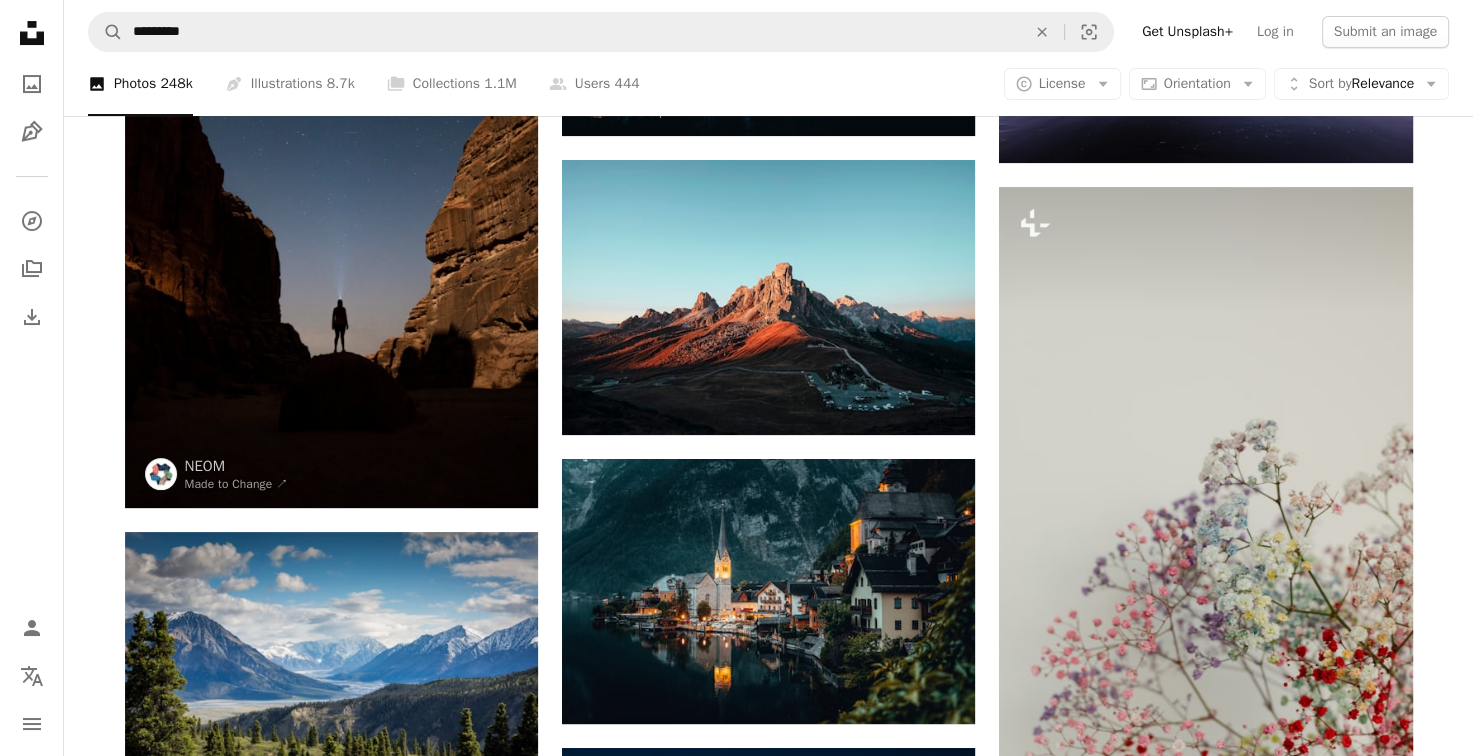 scroll, scrollTop: 0, scrollLeft: 0, axis: both 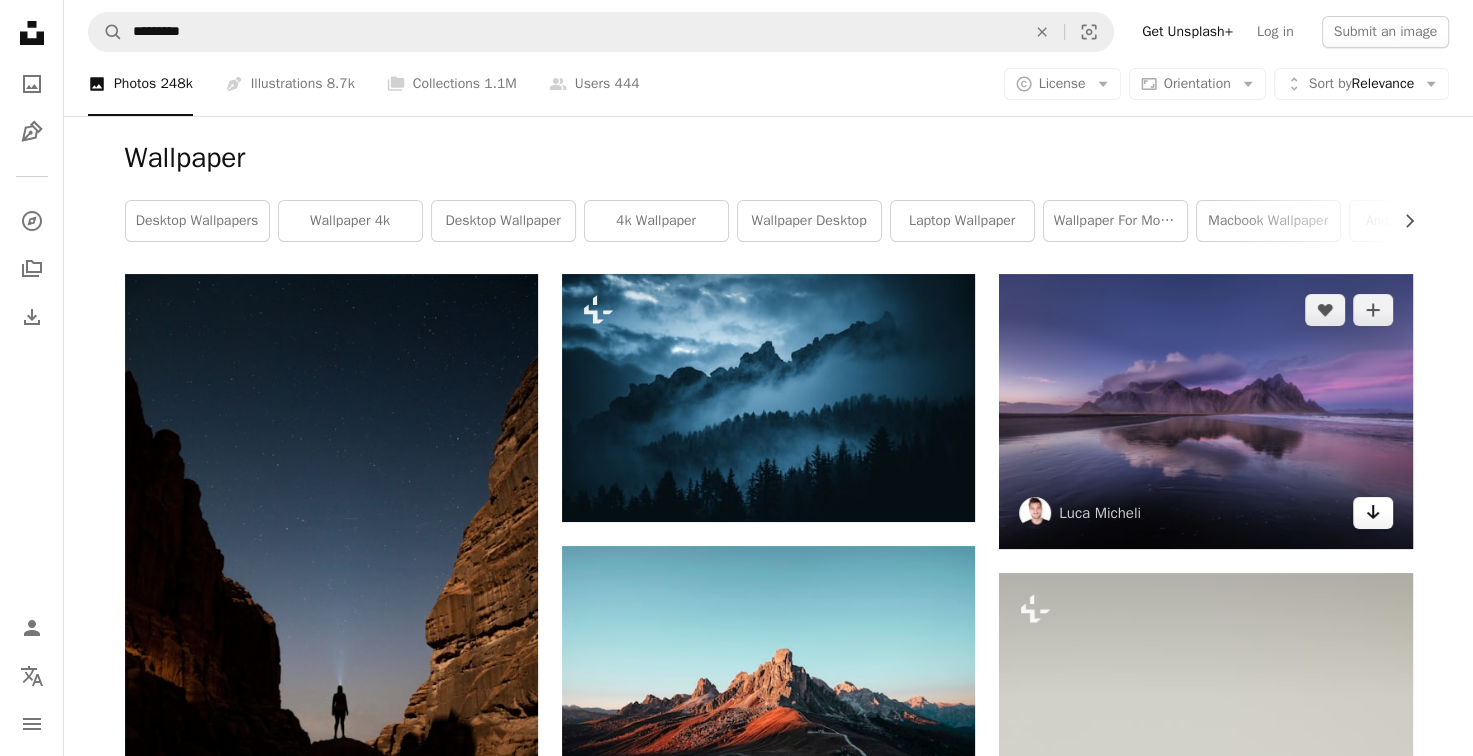 click on "Arrow pointing down" at bounding box center (1373, 513) 